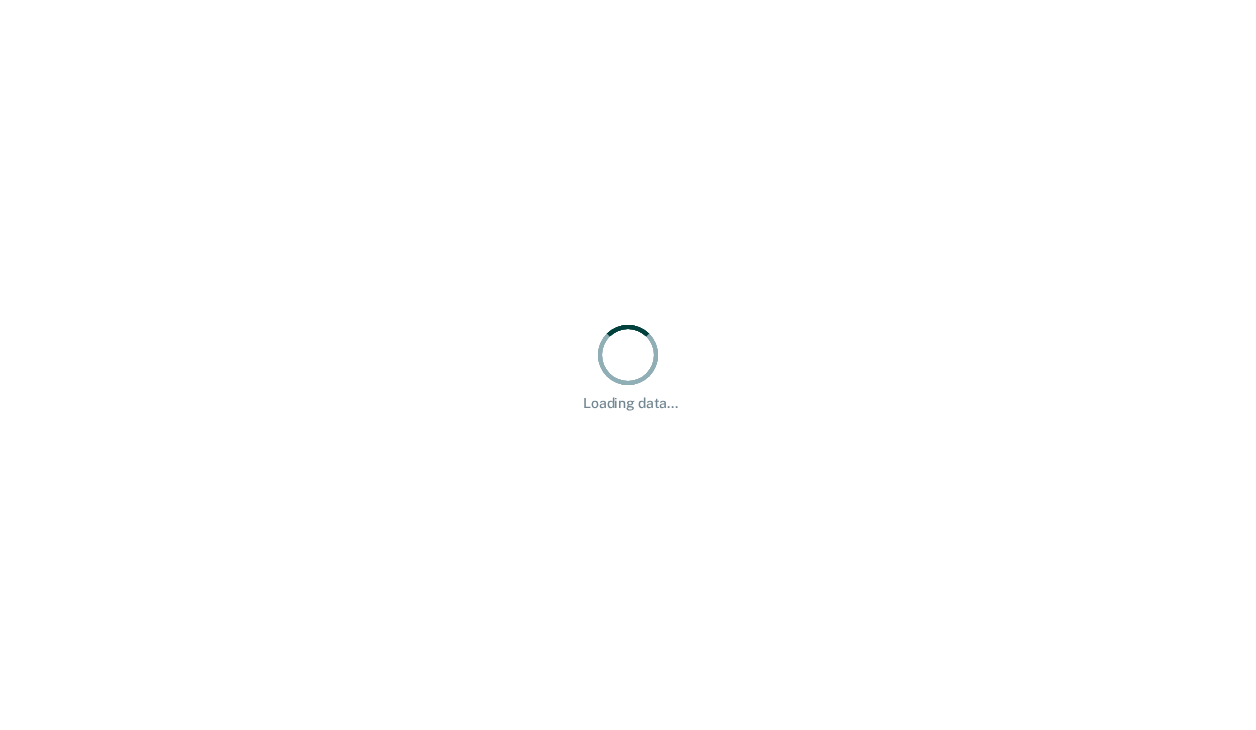 scroll, scrollTop: 0, scrollLeft: 0, axis: both 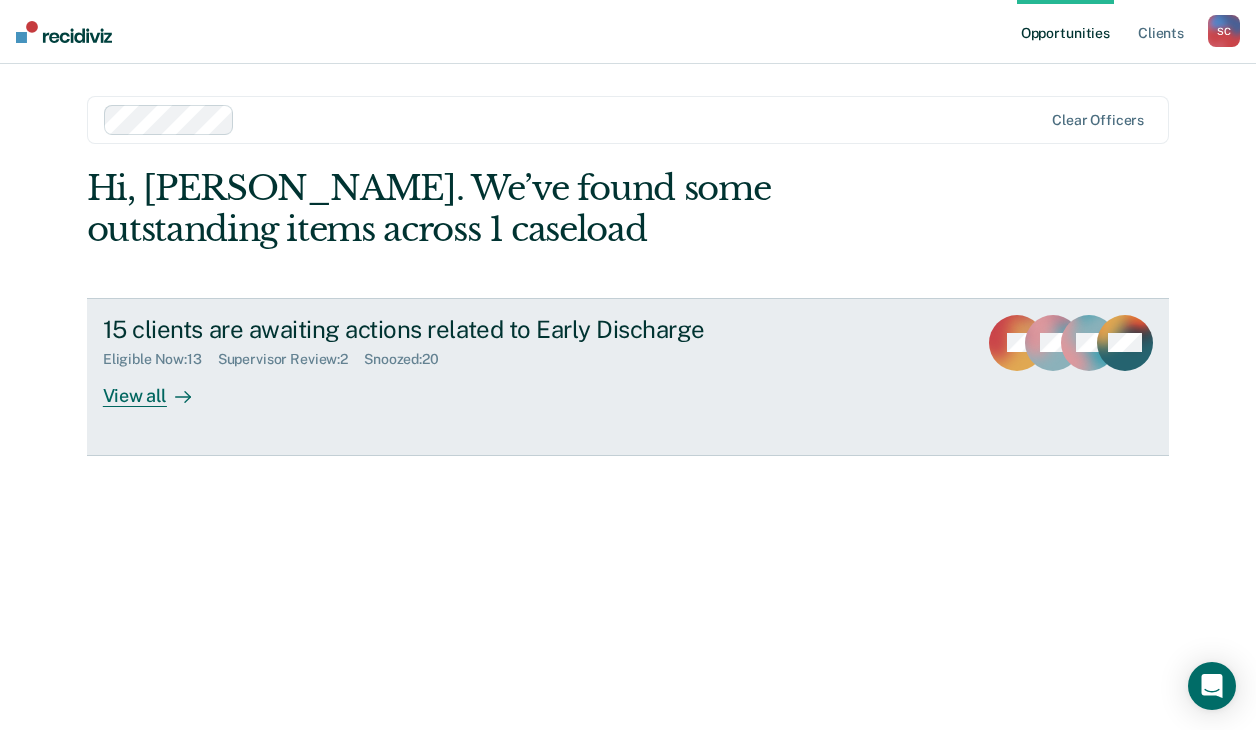 click on "View all" at bounding box center (159, 387) 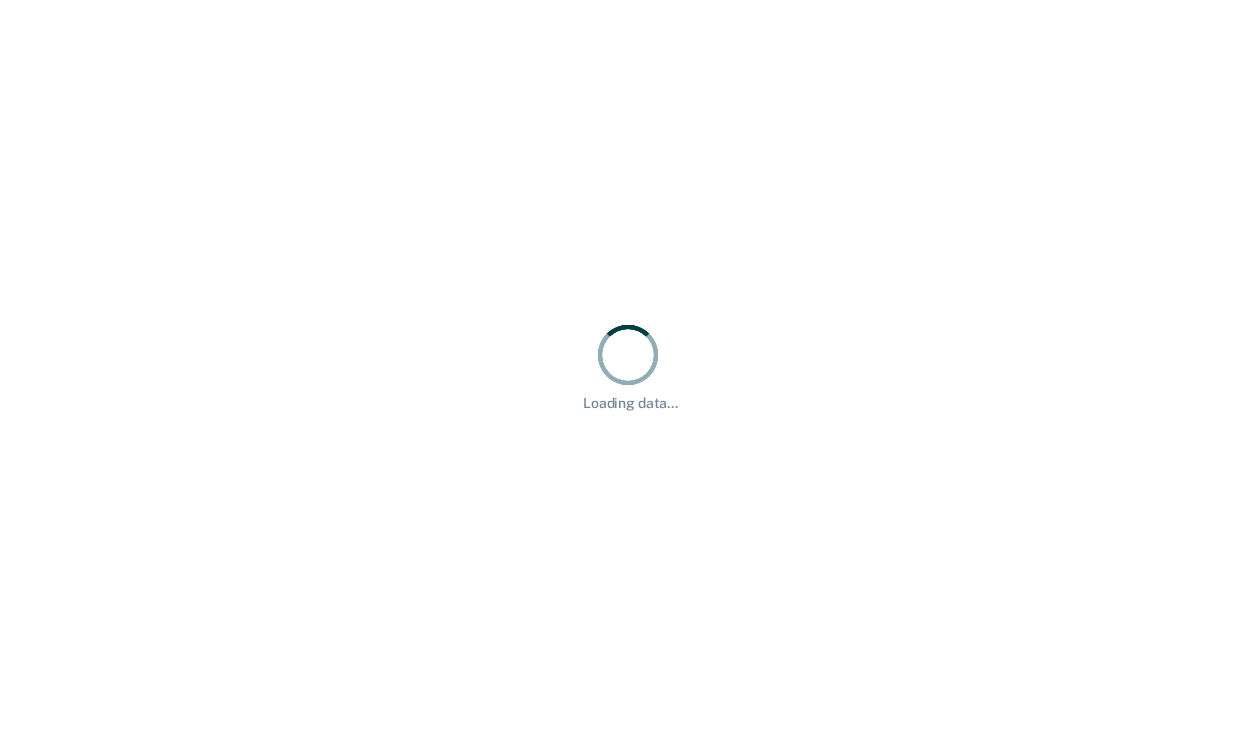 scroll, scrollTop: 0, scrollLeft: 0, axis: both 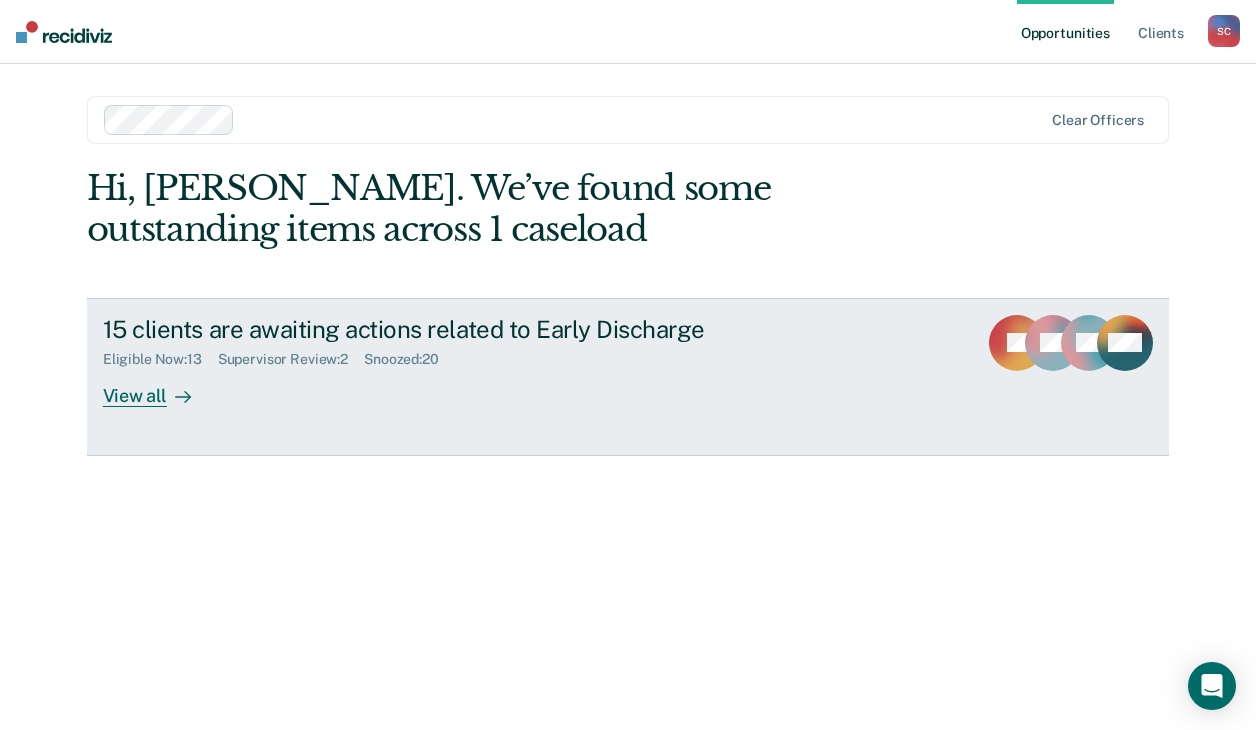 click on "View all" at bounding box center (159, 387) 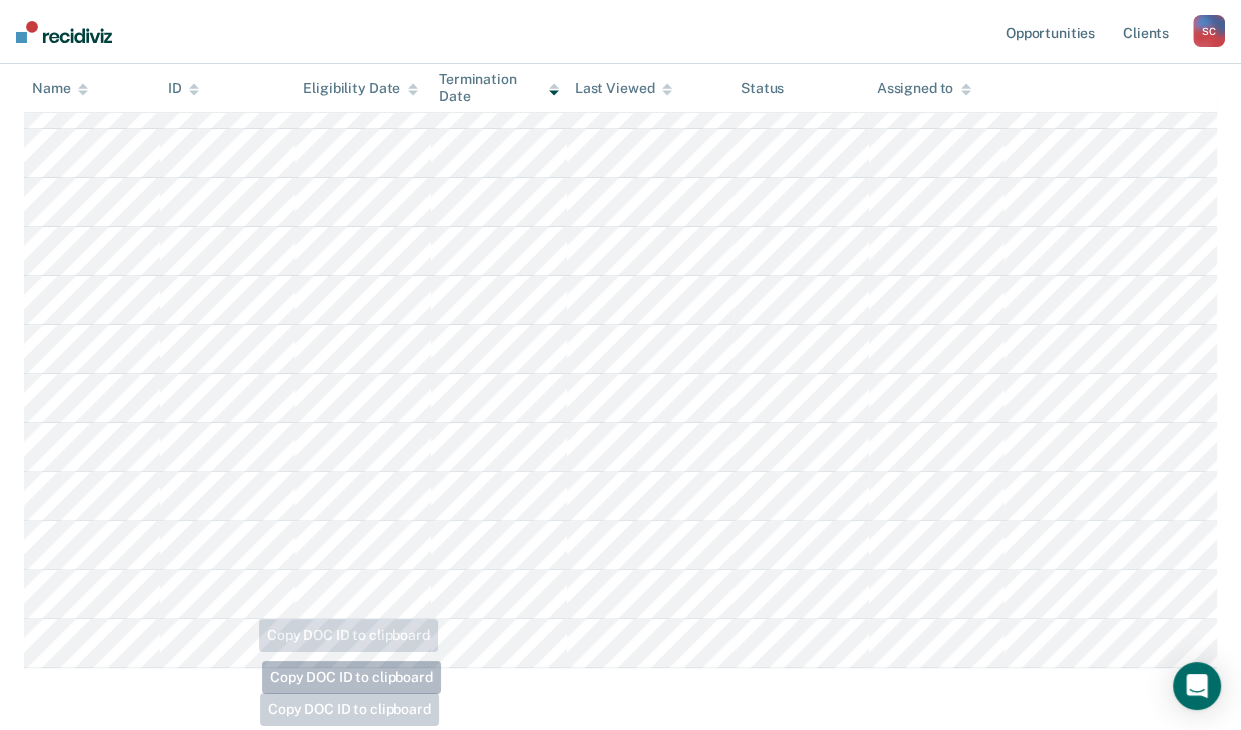 scroll, scrollTop: 426, scrollLeft: 0, axis: vertical 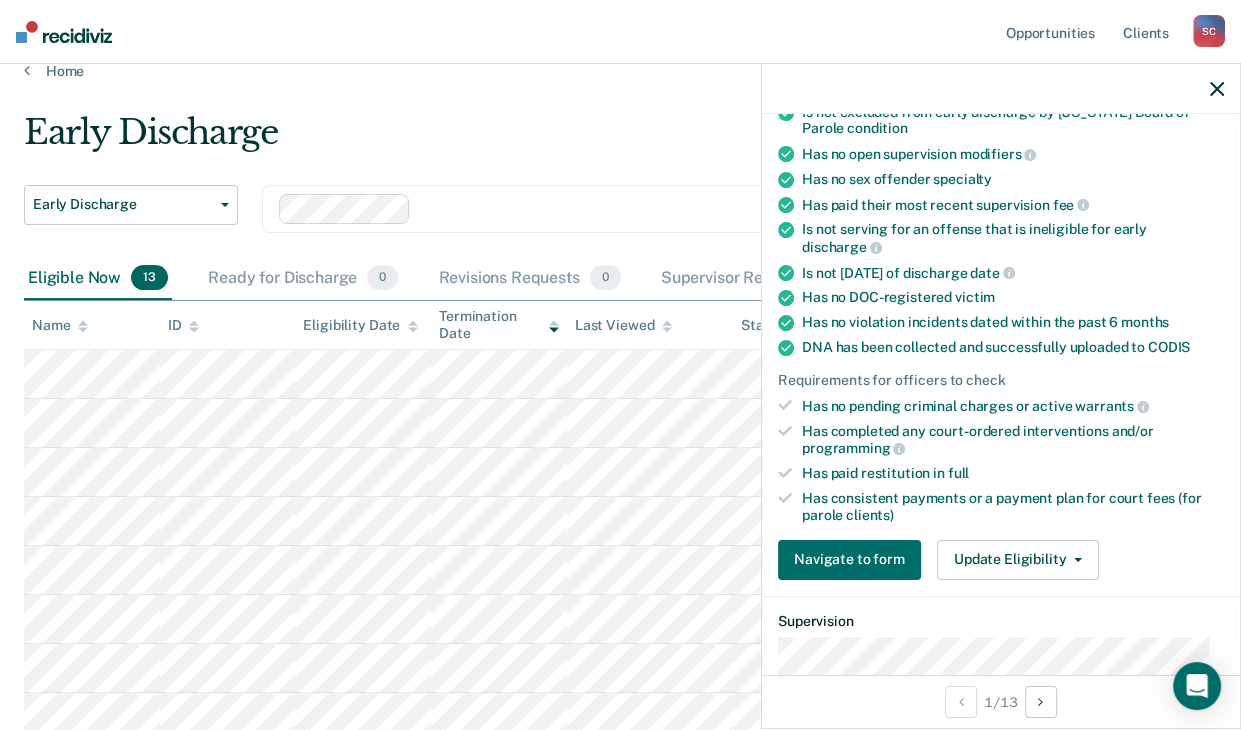 click 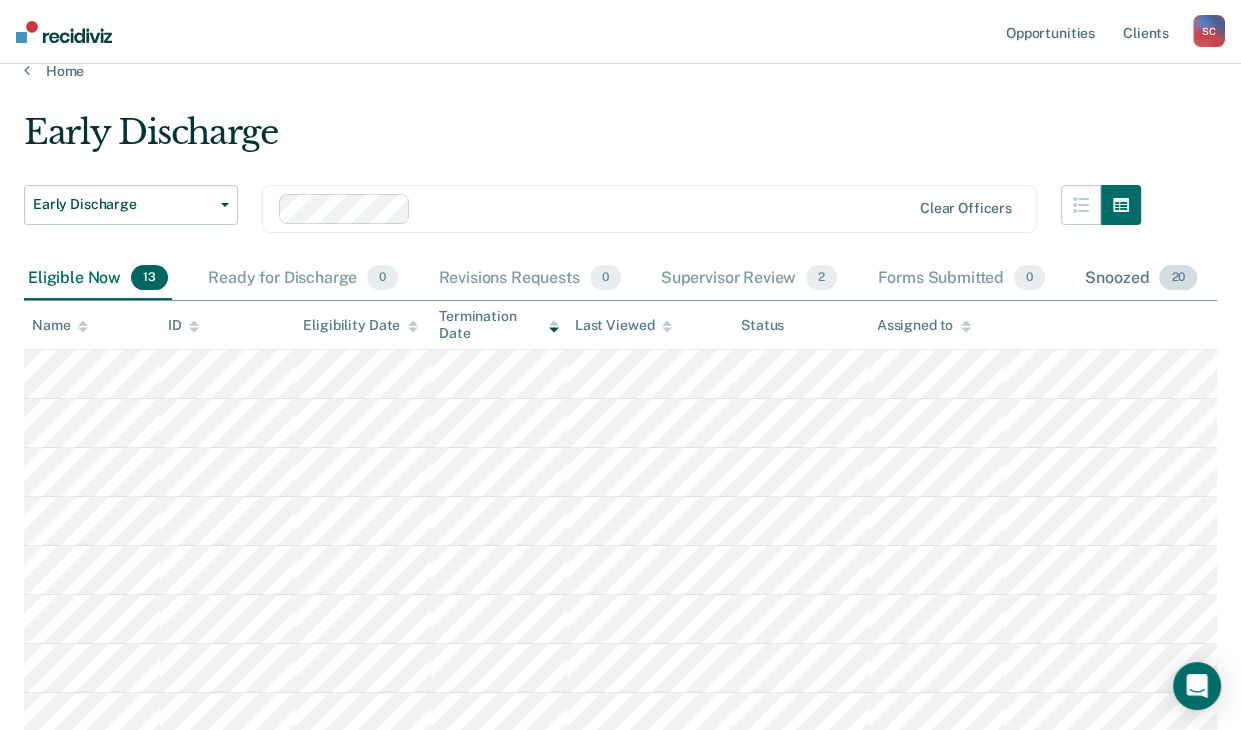 click on "Snoozed 20" at bounding box center [1141, 279] 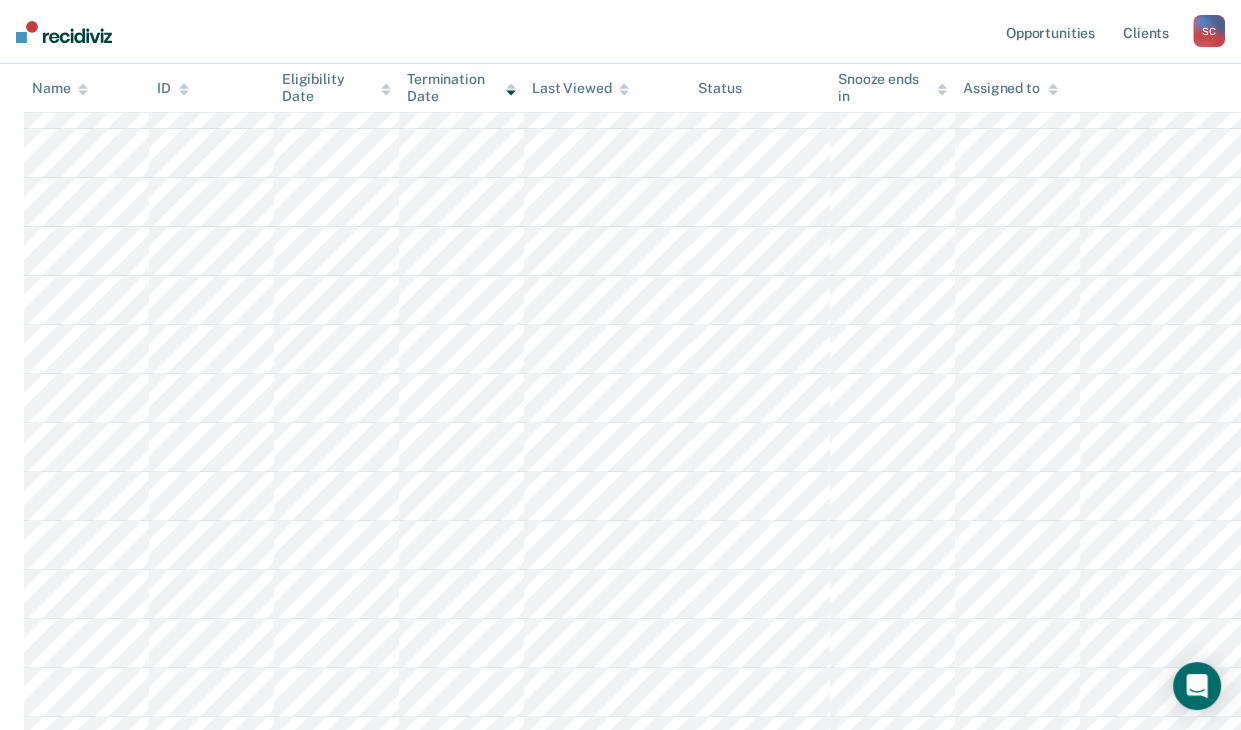 scroll, scrollTop: 668, scrollLeft: 0, axis: vertical 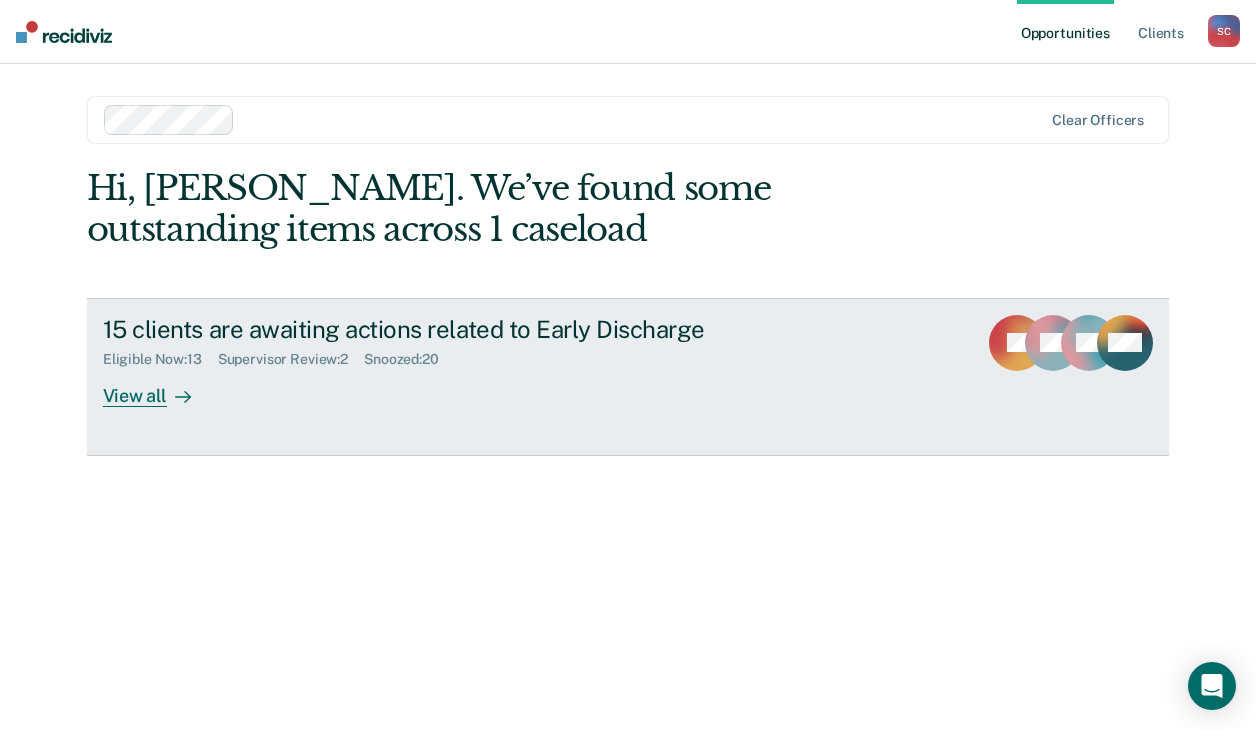 click on "View all" at bounding box center [159, 387] 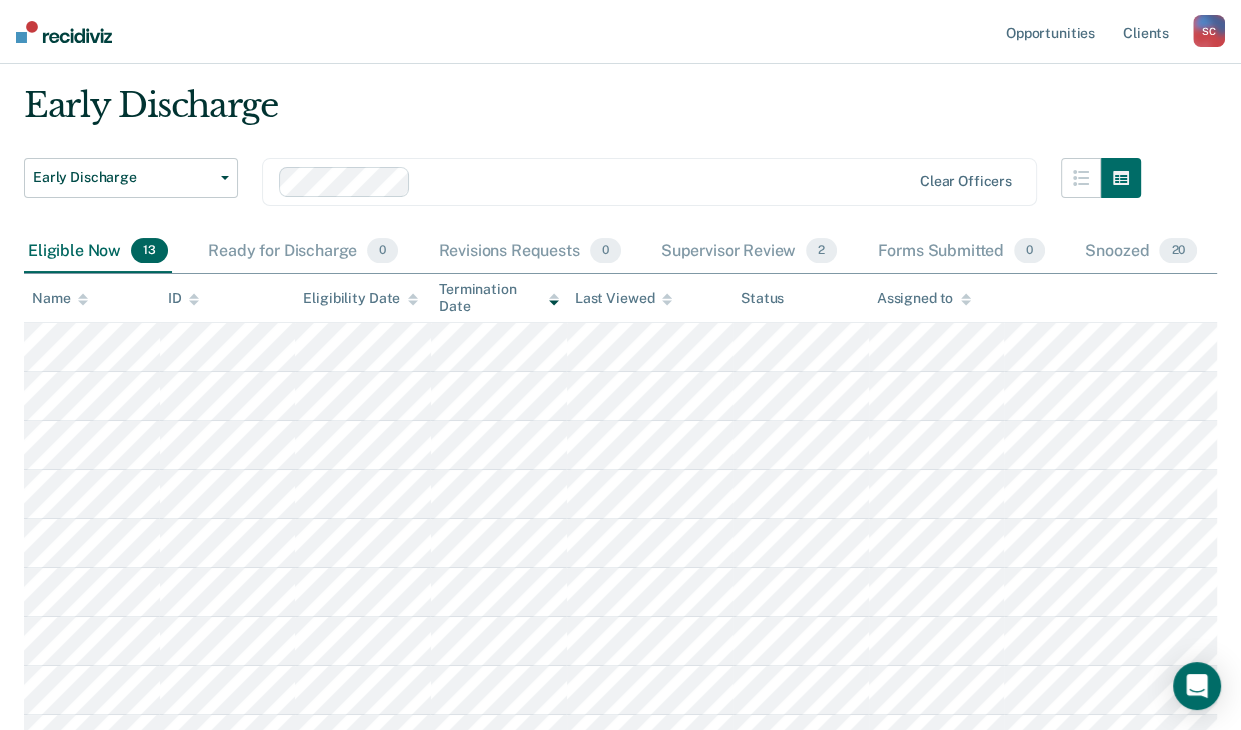 scroll, scrollTop: 100, scrollLeft: 0, axis: vertical 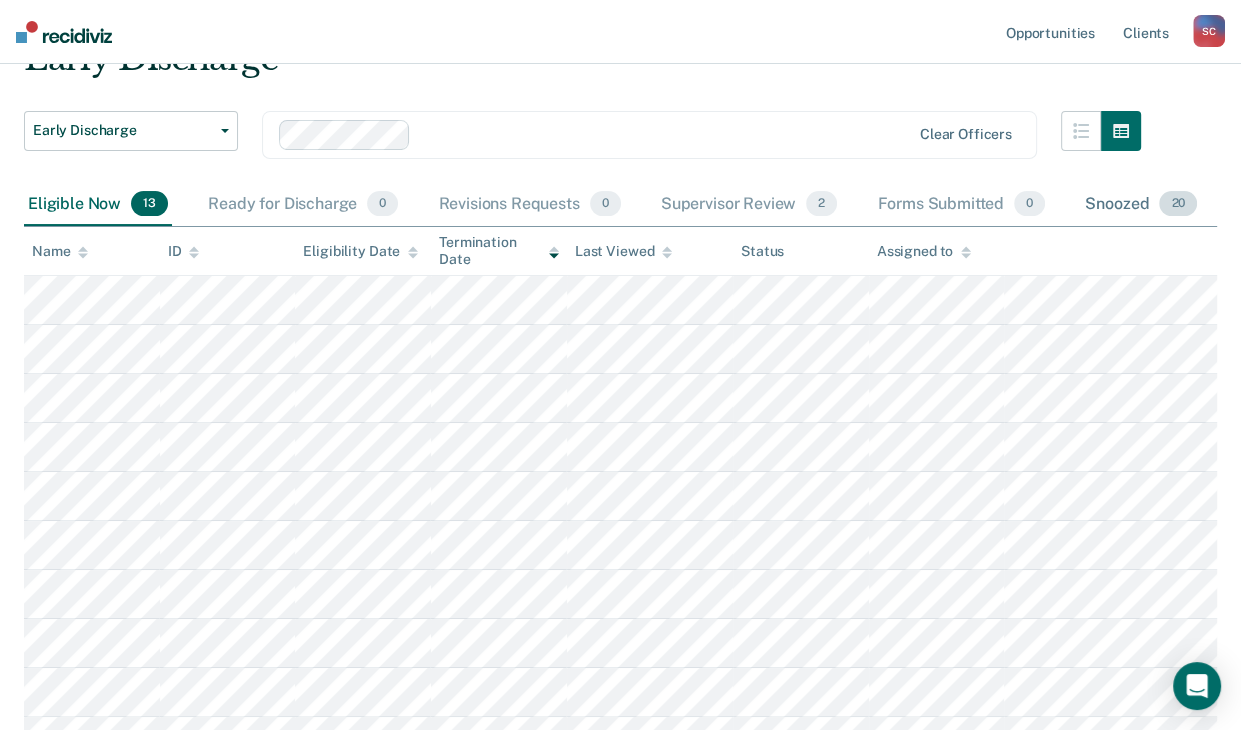 click on "Snoozed 20" at bounding box center [1141, 205] 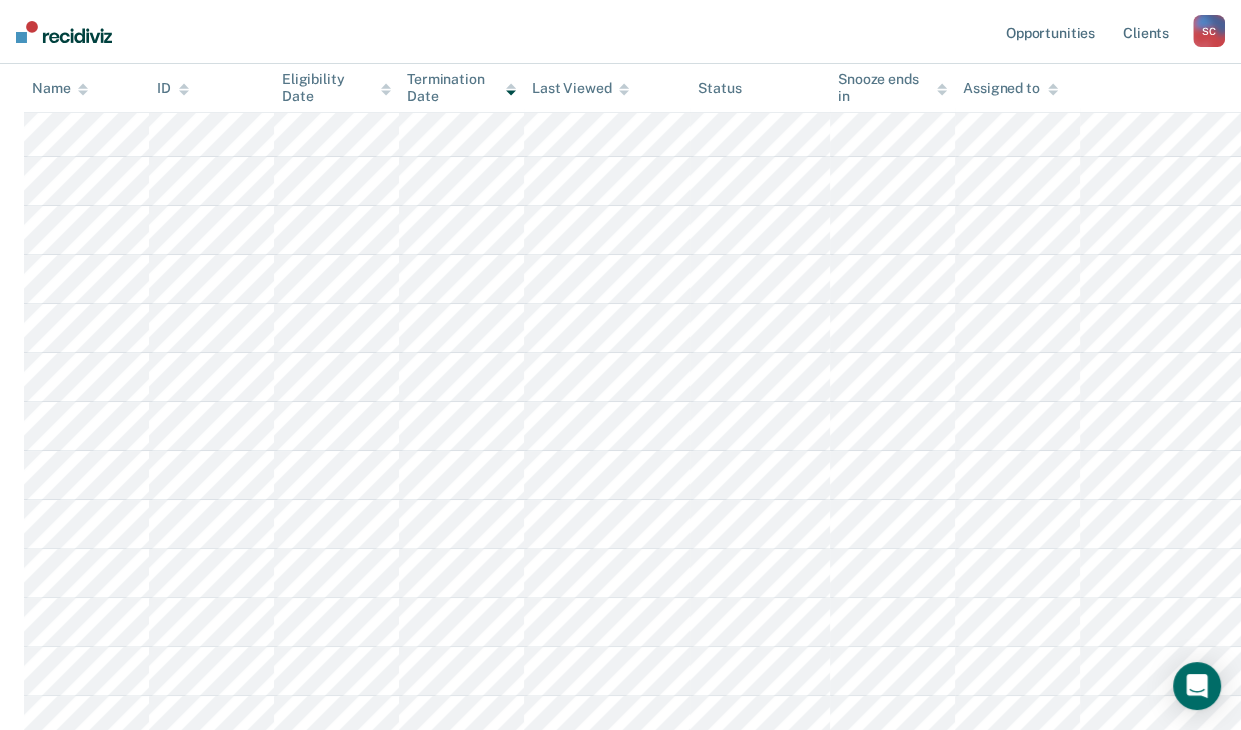 scroll, scrollTop: 0, scrollLeft: 0, axis: both 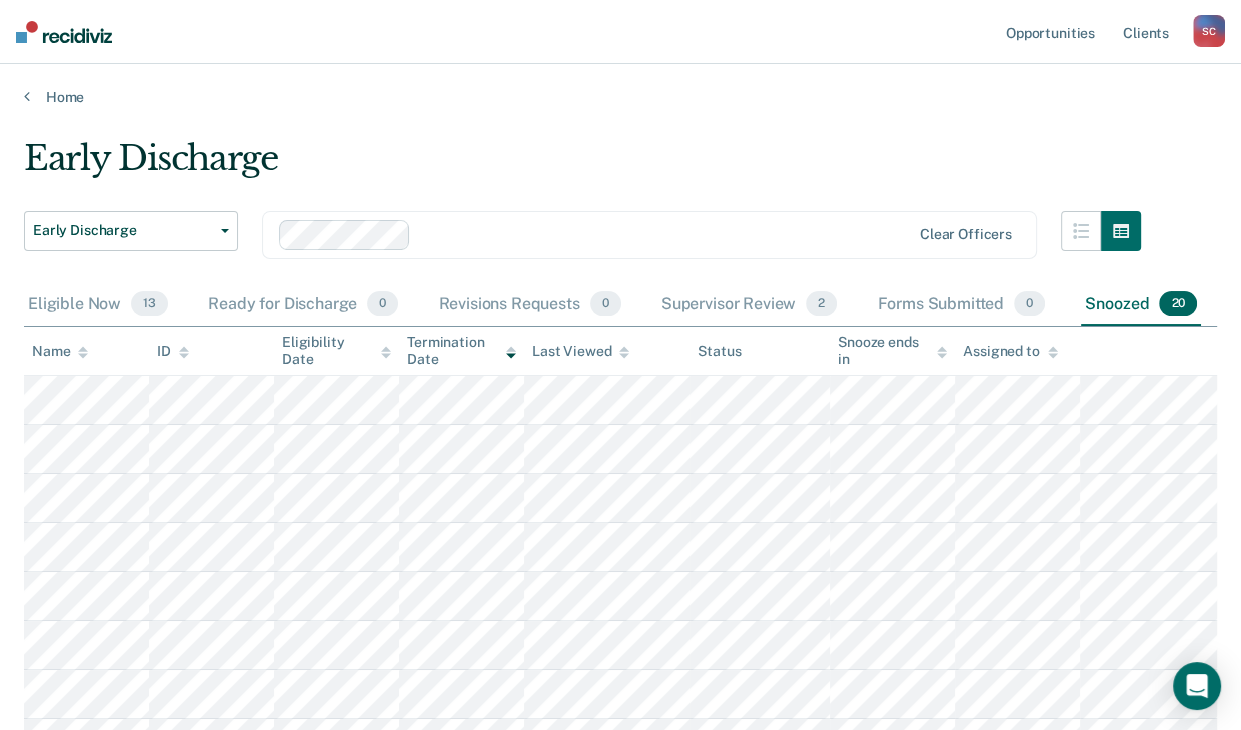 click at bounding box center (64, 32) 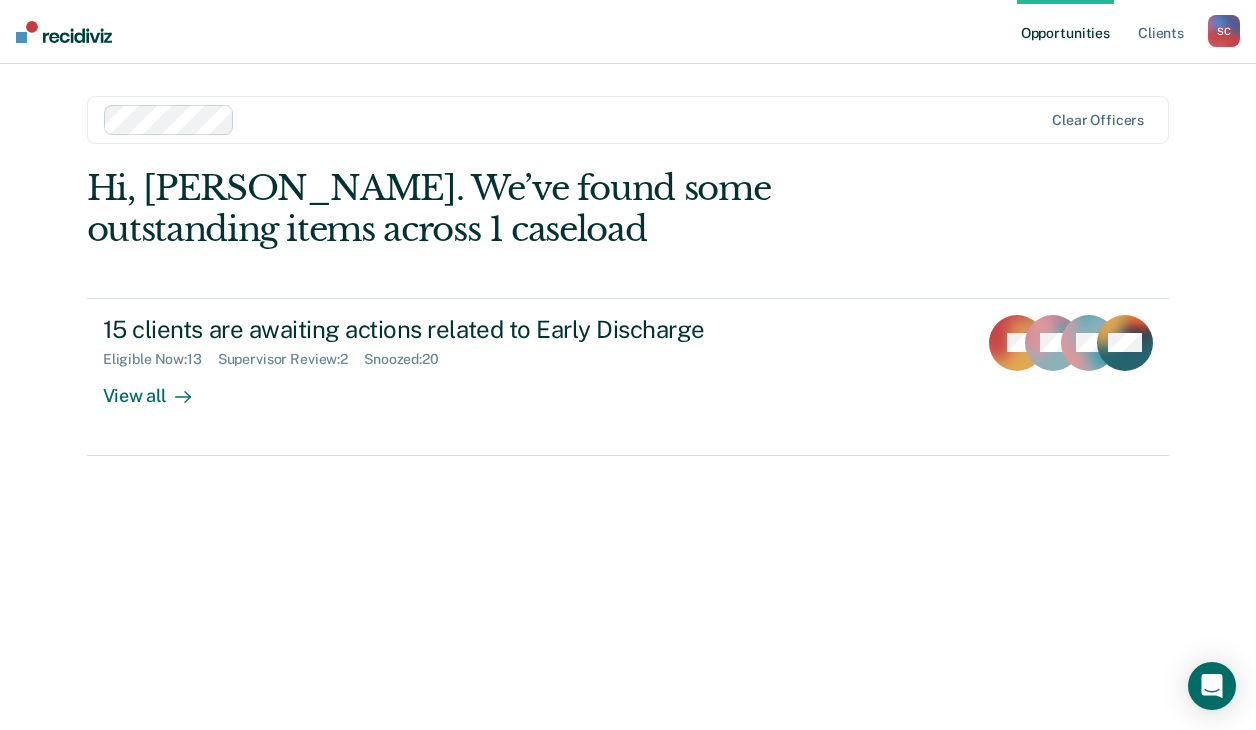 drag, startPoint x: 169, startPoint y: 194, endPoint x: 179, endPoint y: 178, distance: 18.867962 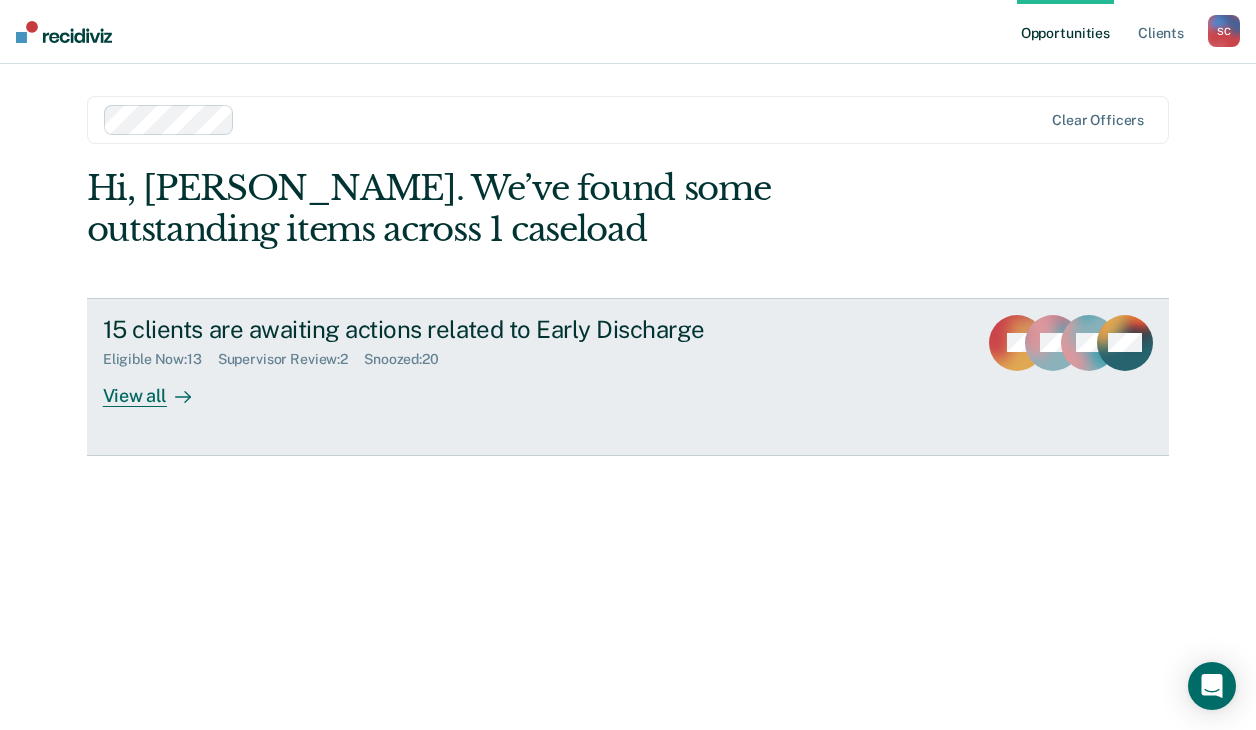 click 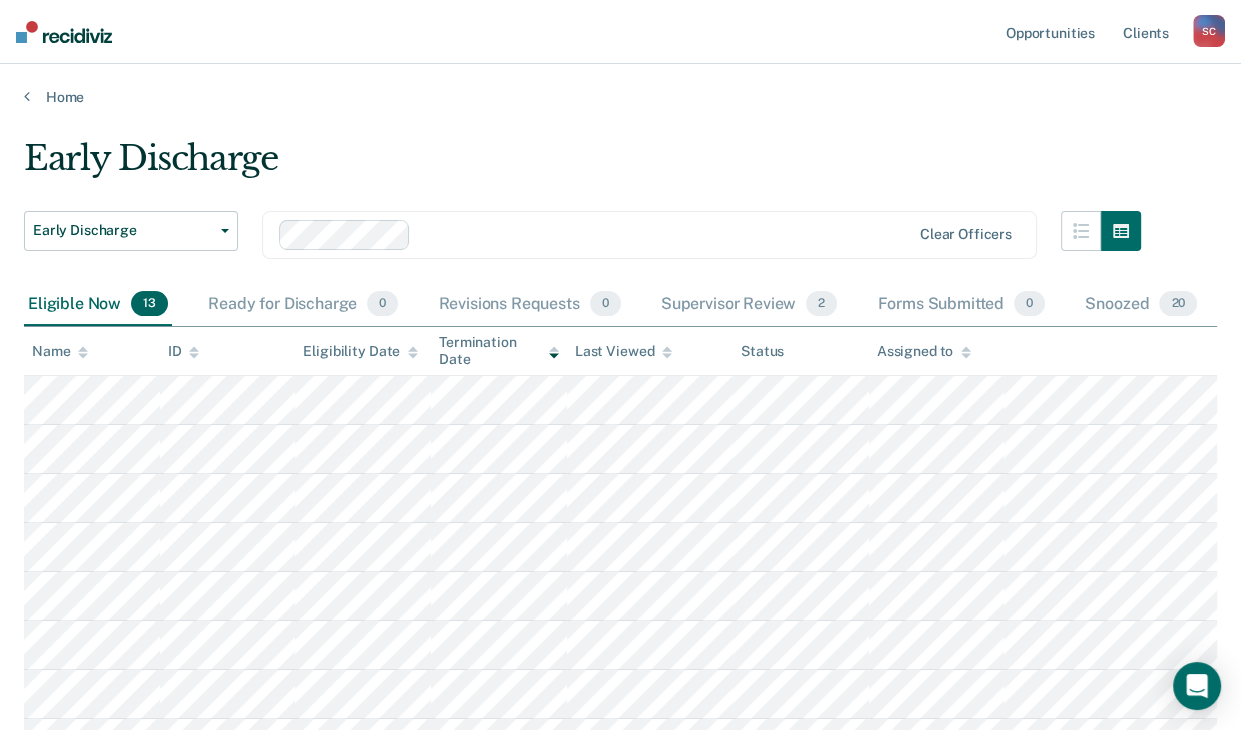 click at bounding box center [64, 32] 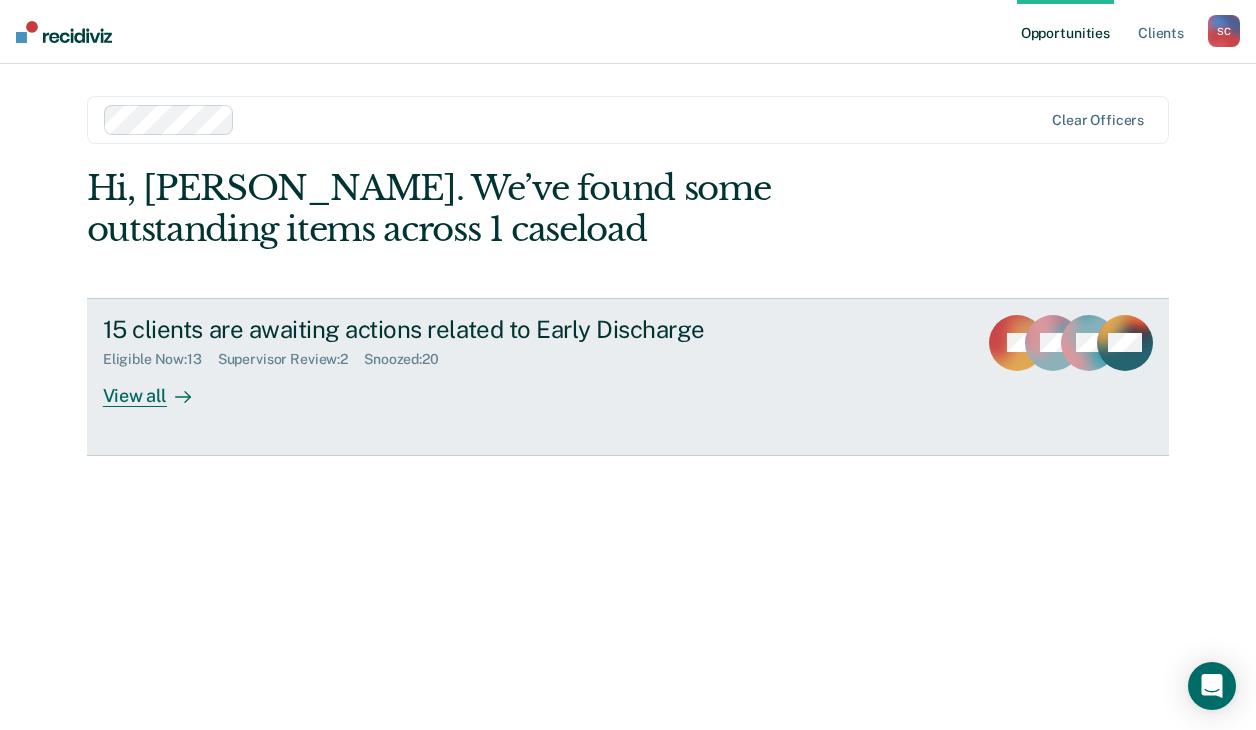 click on "View all" at bounding box center (159, 387) 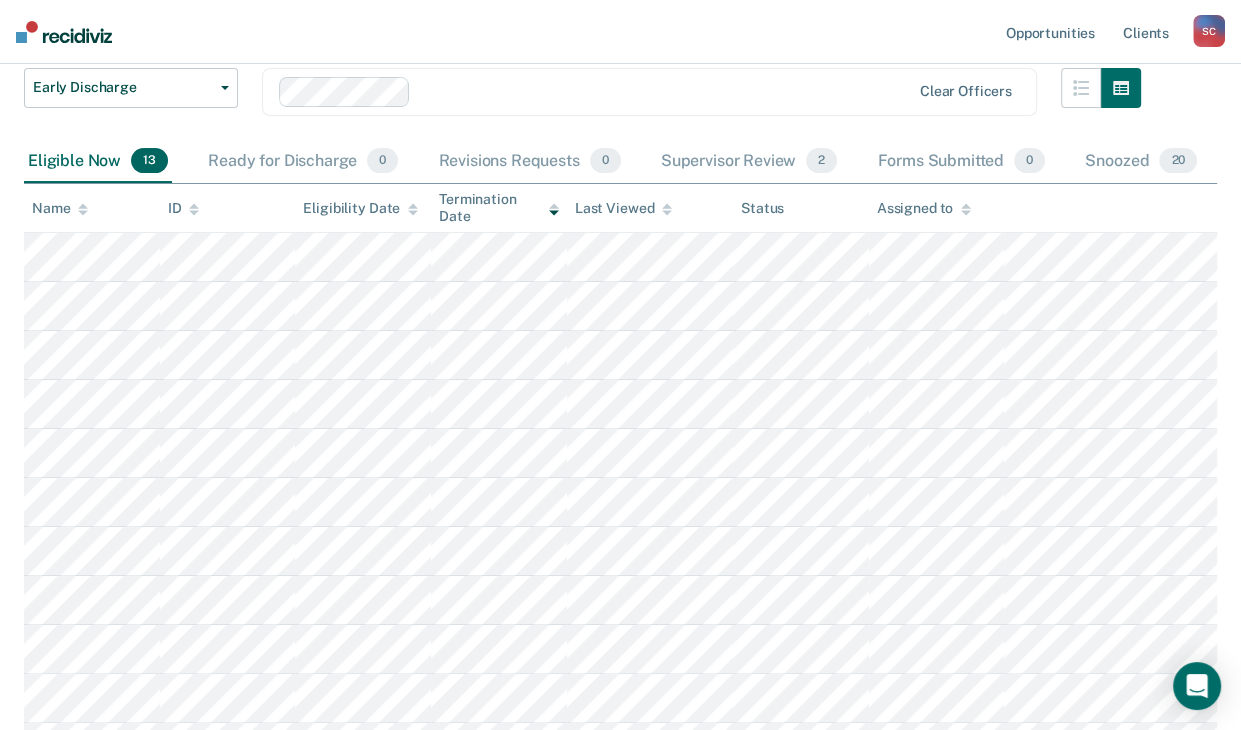 scroll, scrollTop: 226, scrollLeft: 0, axis: vertical 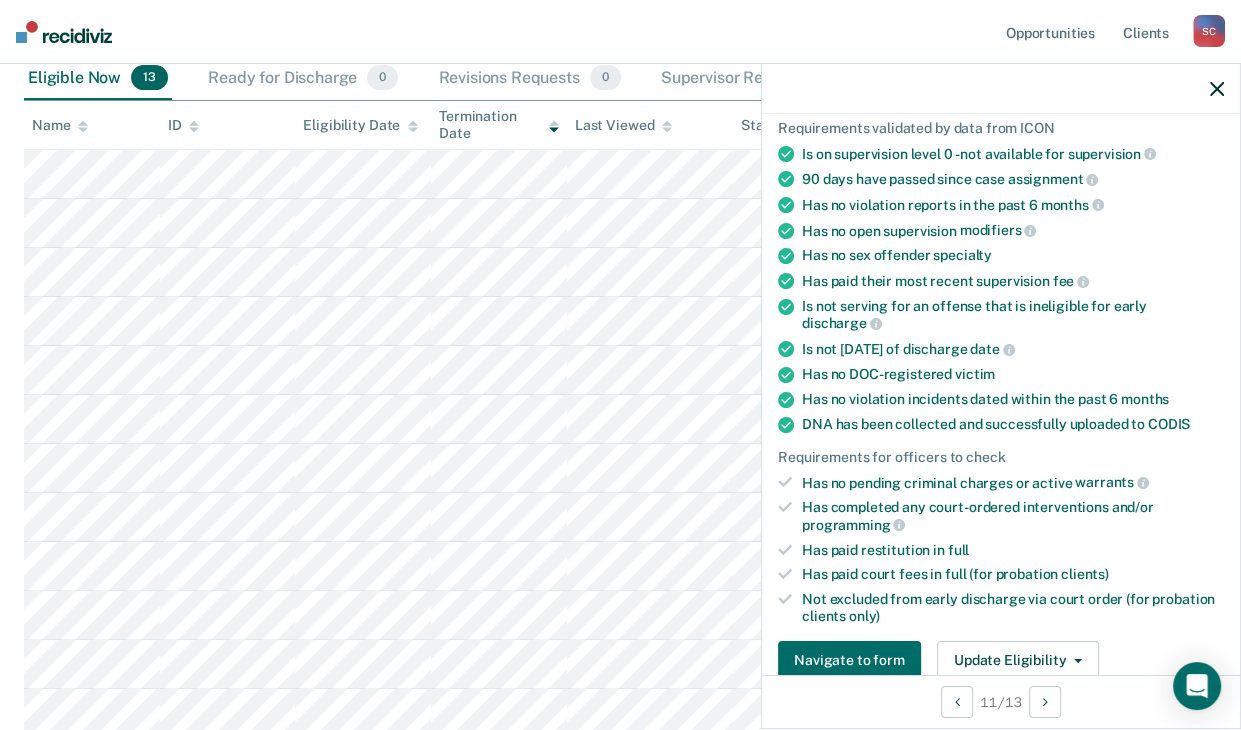 click 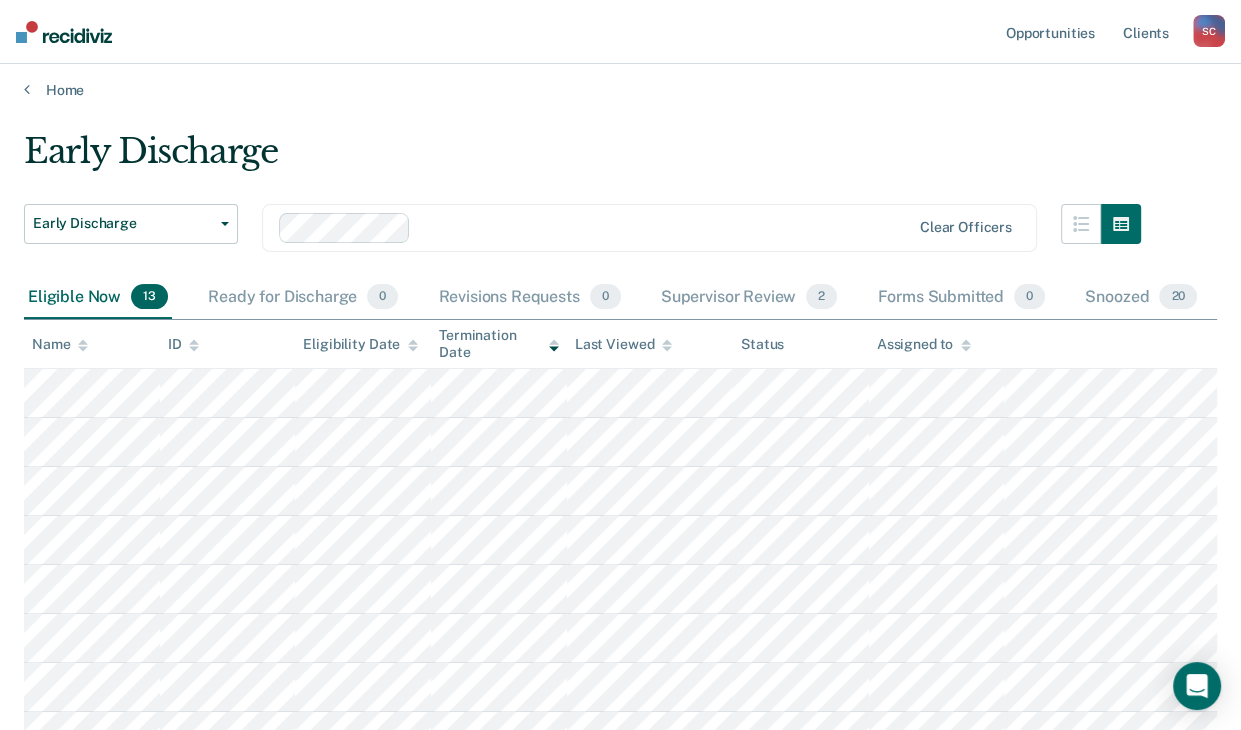 scroll, scrollTop: 0, scrollLeft: 0, axis: both 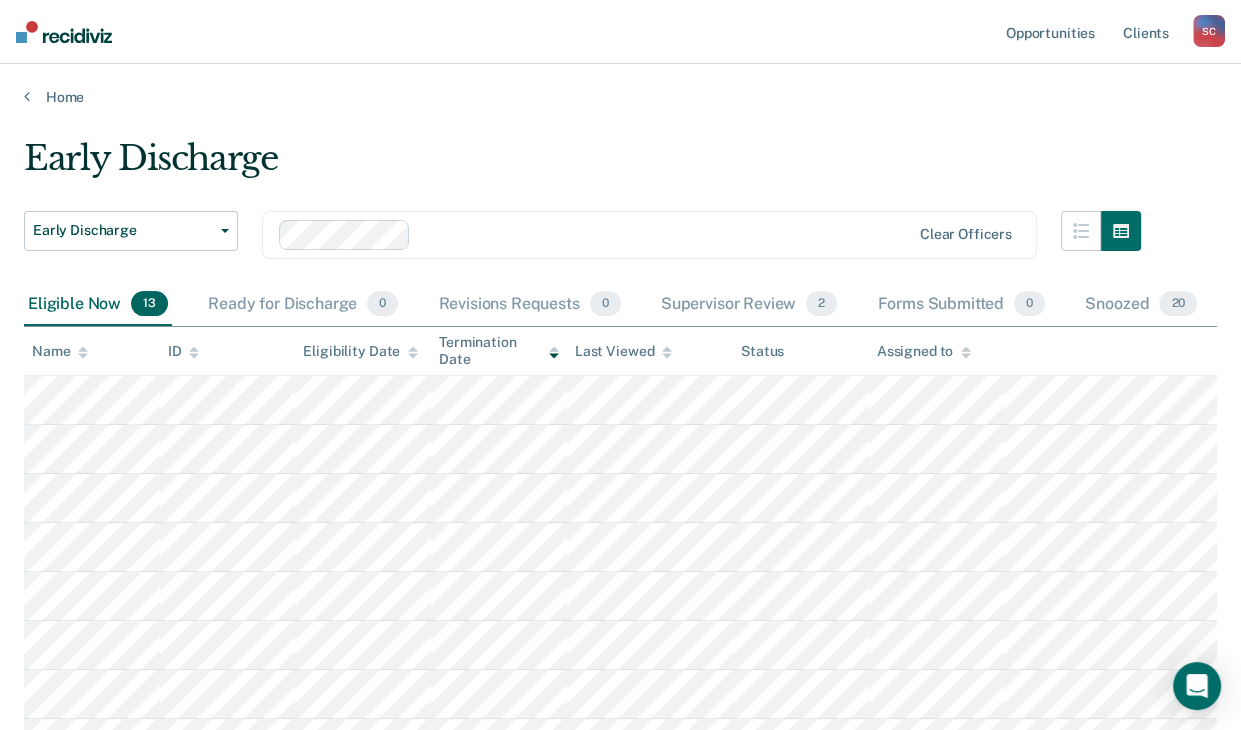 click at bounding box center (64, 32) 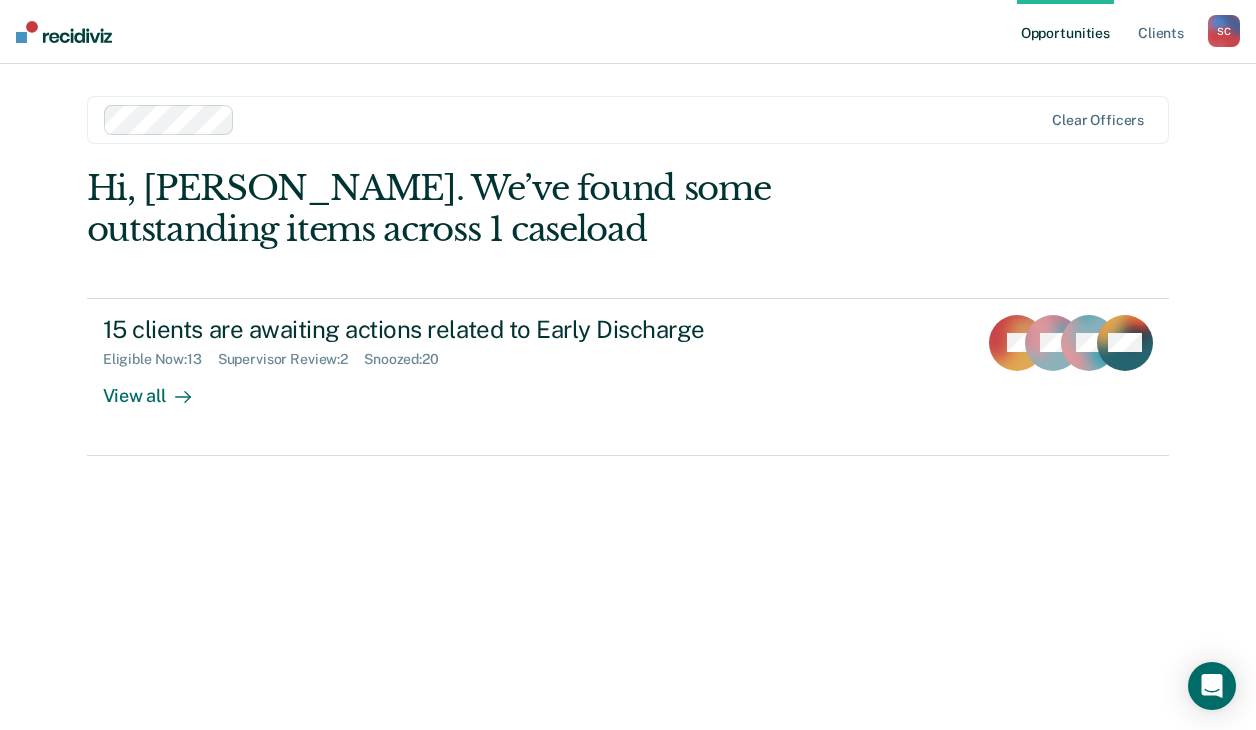 click on "Hi, [PERSON_NAME]. We’ve found some outstanding items across 1 caseload" at bounding box center [520, 209] 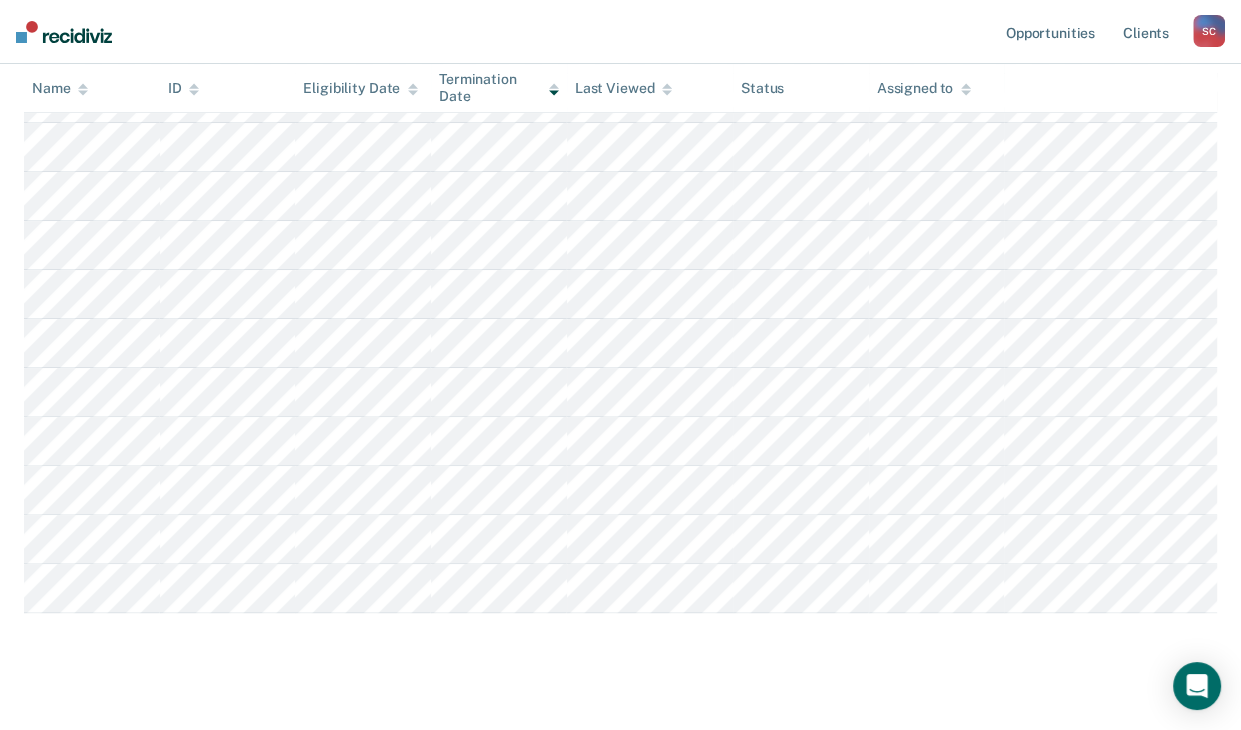 scroll, scrollTop: 100, scrollLeft: 0, axis: vertical 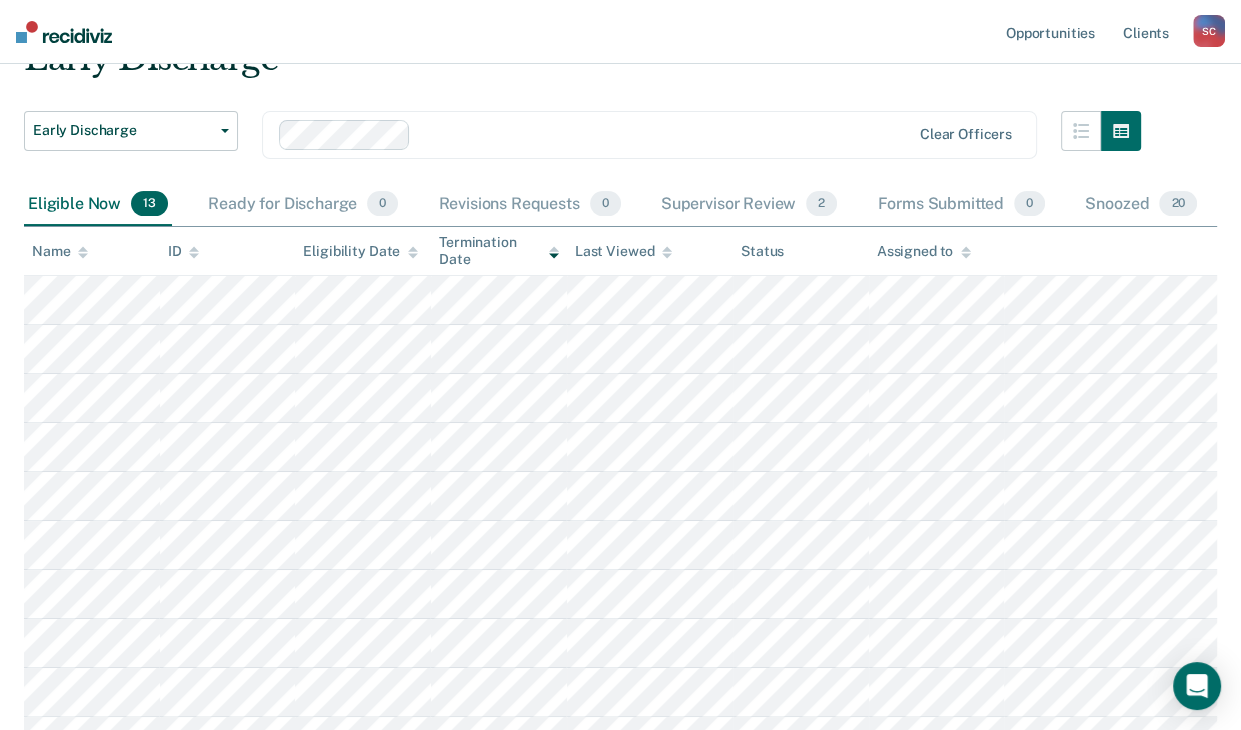 click on "Eligible Now 13" at bounding box center (98, 205) 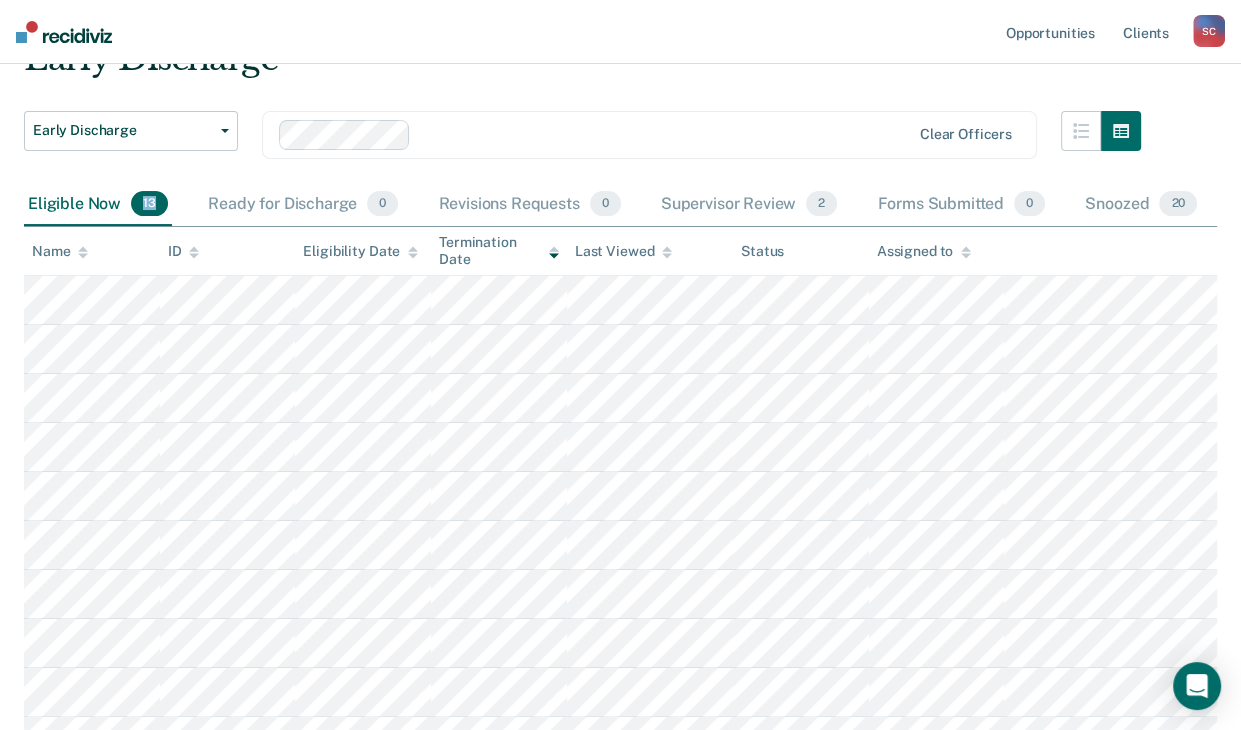 click on "Eligible Now 13" at bounding box center [98, 205] 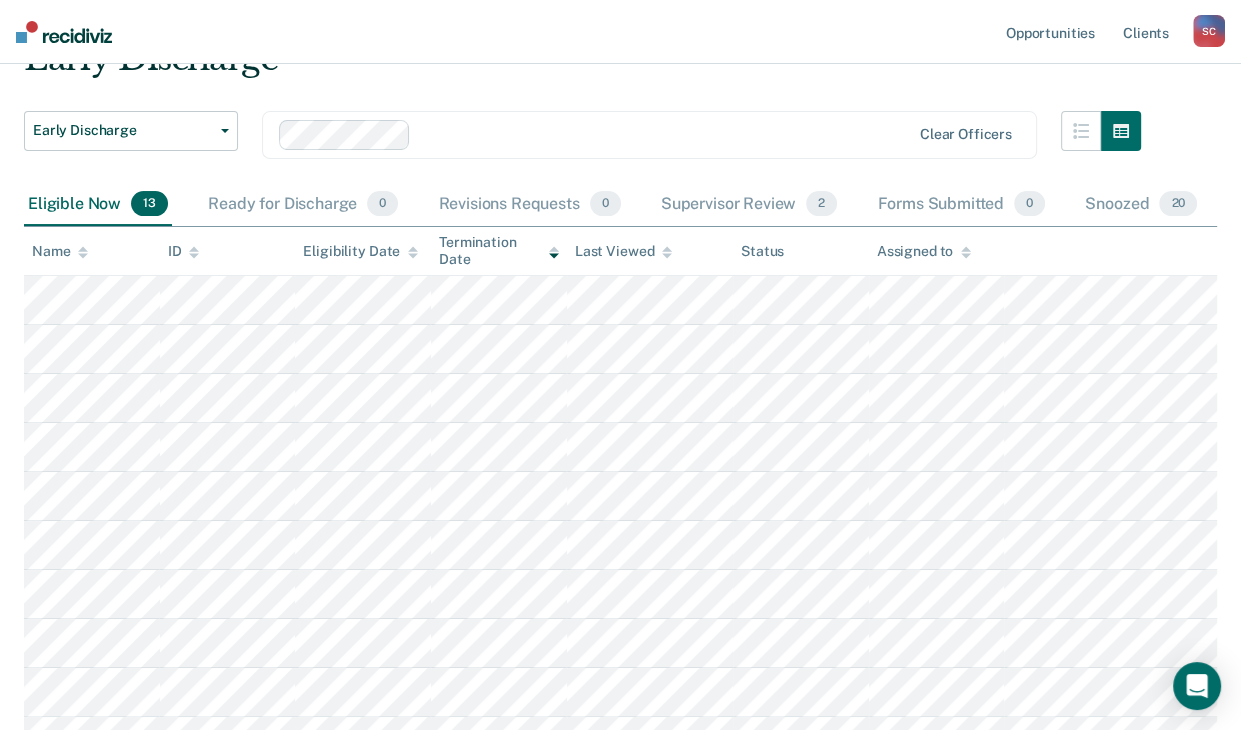 click on "Eligible Now 13" at bounding box center [98, 205] 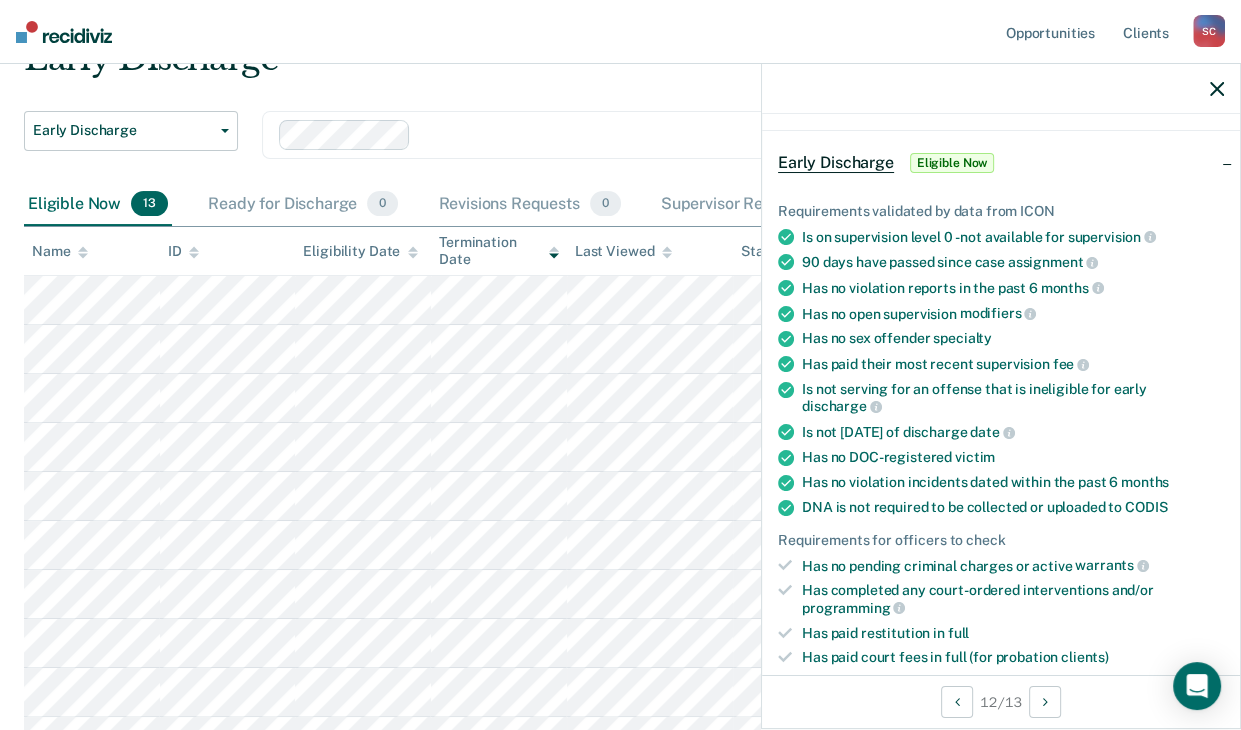 scroll, scrollTop: 300, scrollLeft: 0, axis: vertical 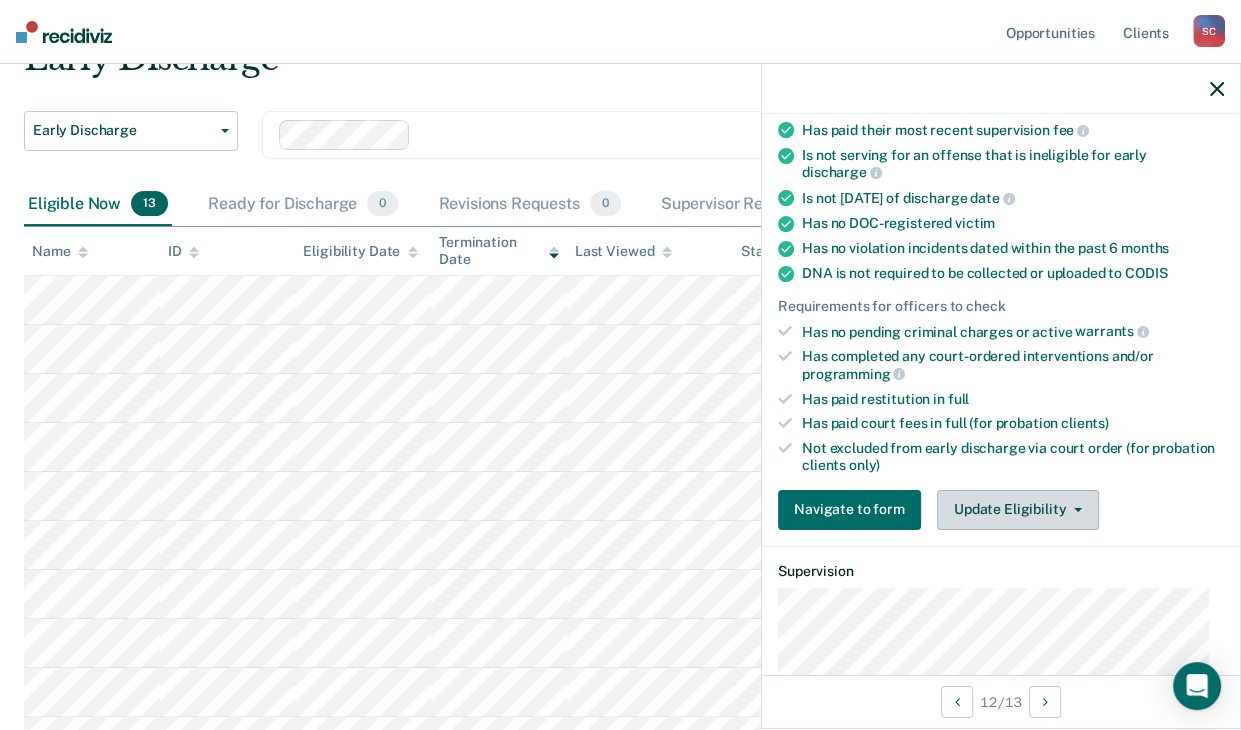 click on "Update Eligibility" at bounding box center [1018, 510] 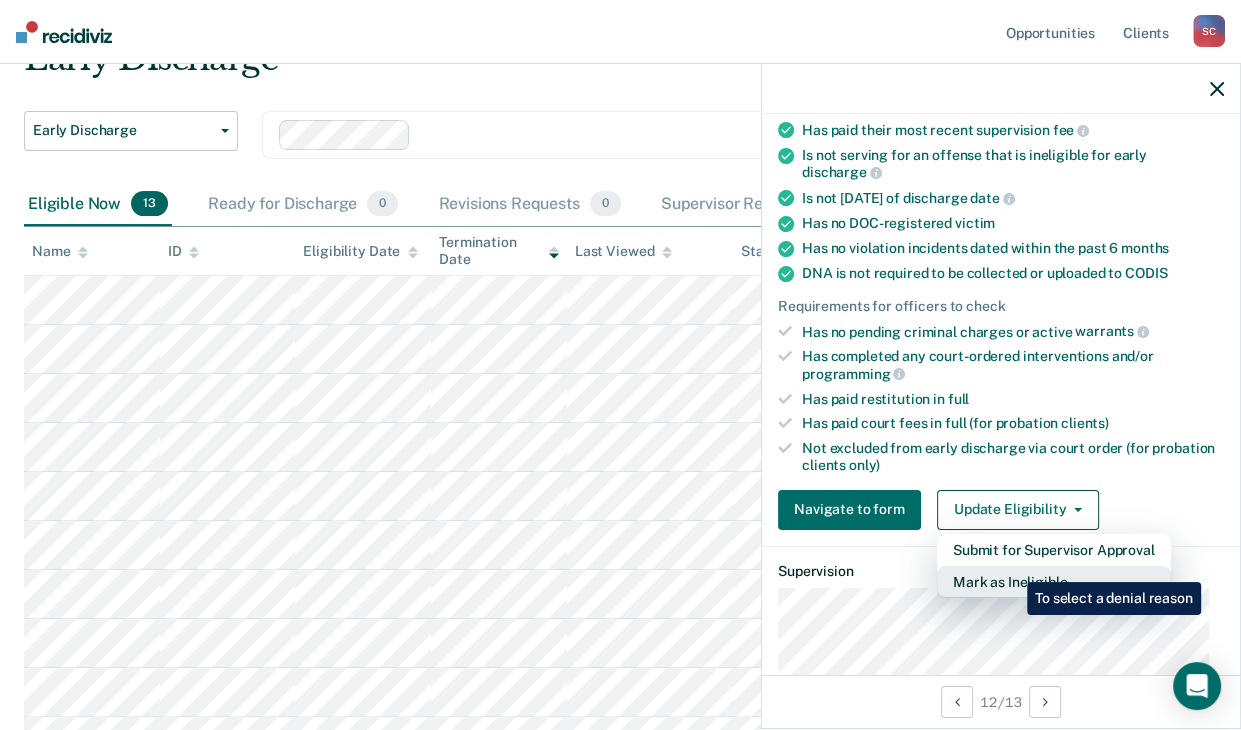 click on "Mark as Ineligible" at bounding box center [1054, 582] 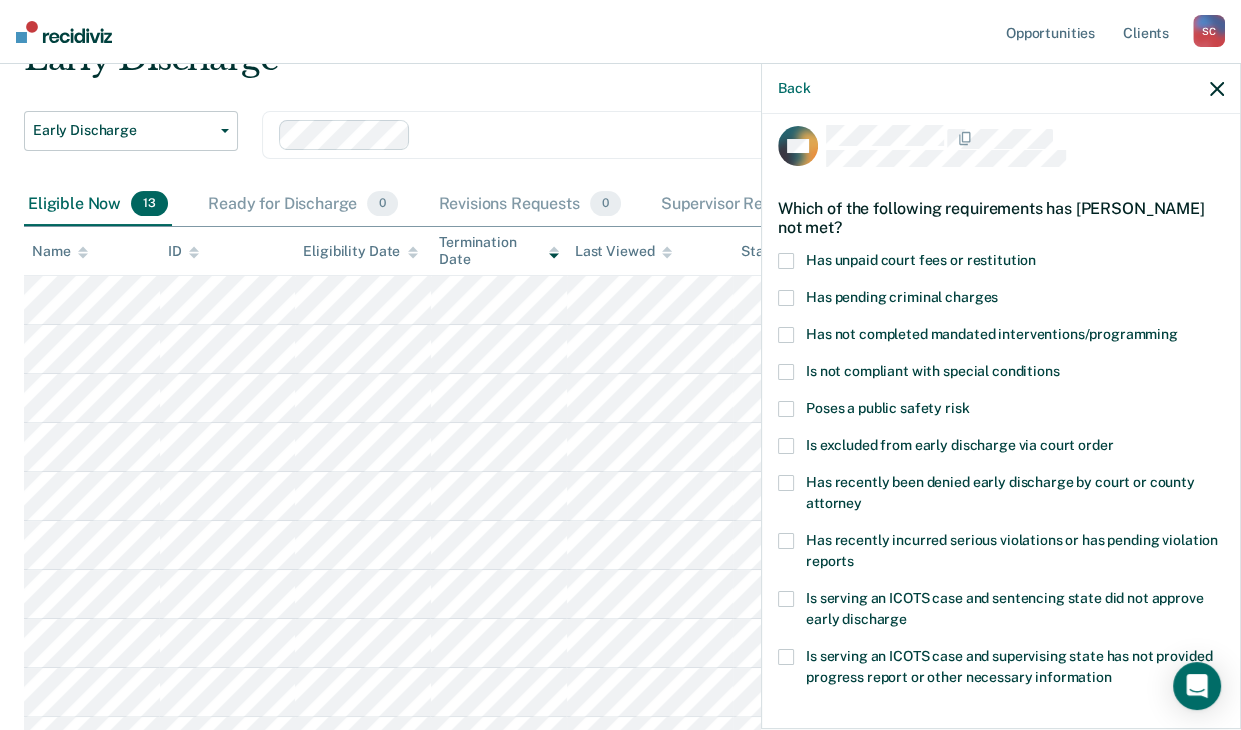 scroll, scrollTop: 0, scrollLeft: 0, axis: both 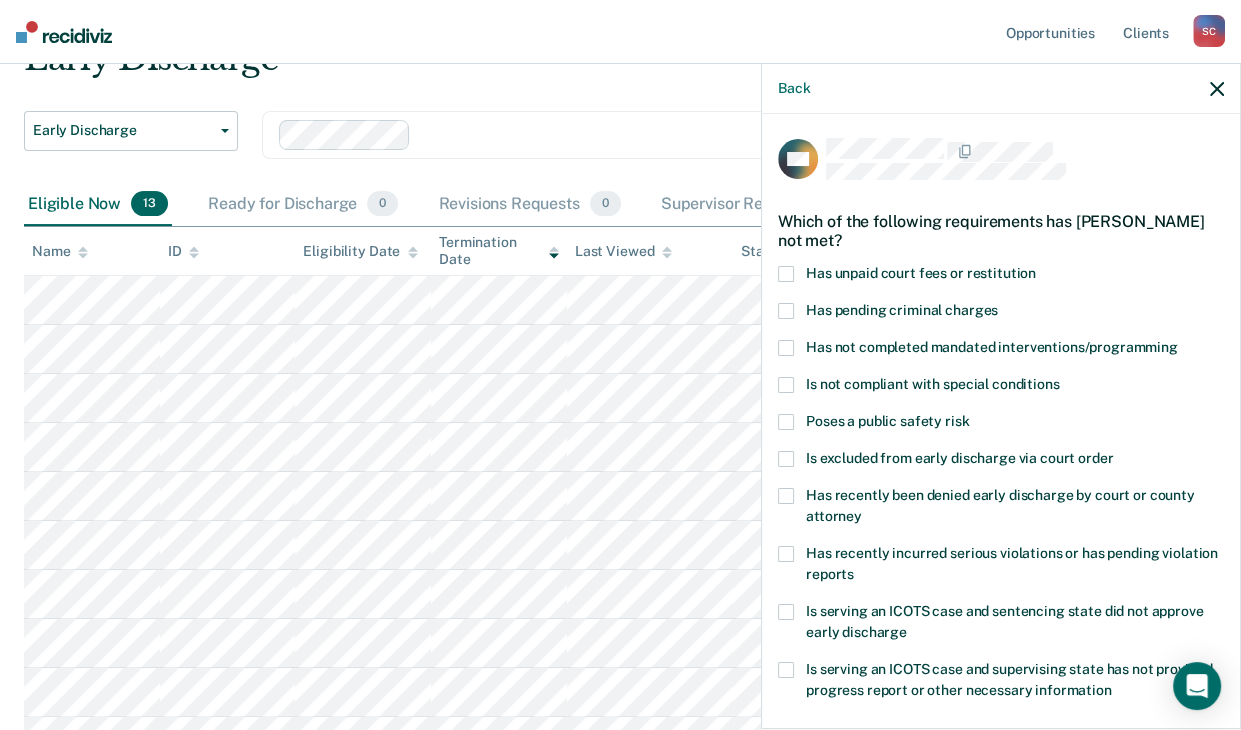 drag, startPoint x: 784, startPoint y: 343, endPoint x: 797, endPoint y: 345, distance: 13.152946 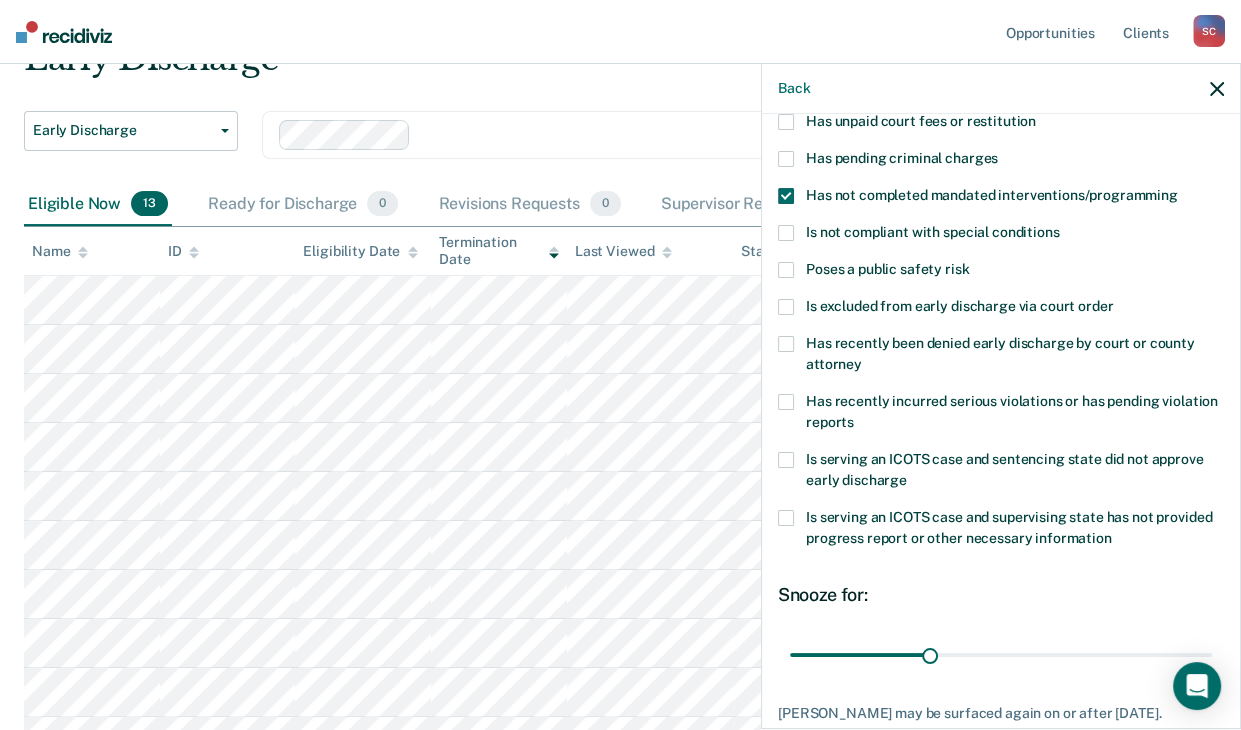scroll, scrollTop: 272, scrollLeft: 0, axis: vertical 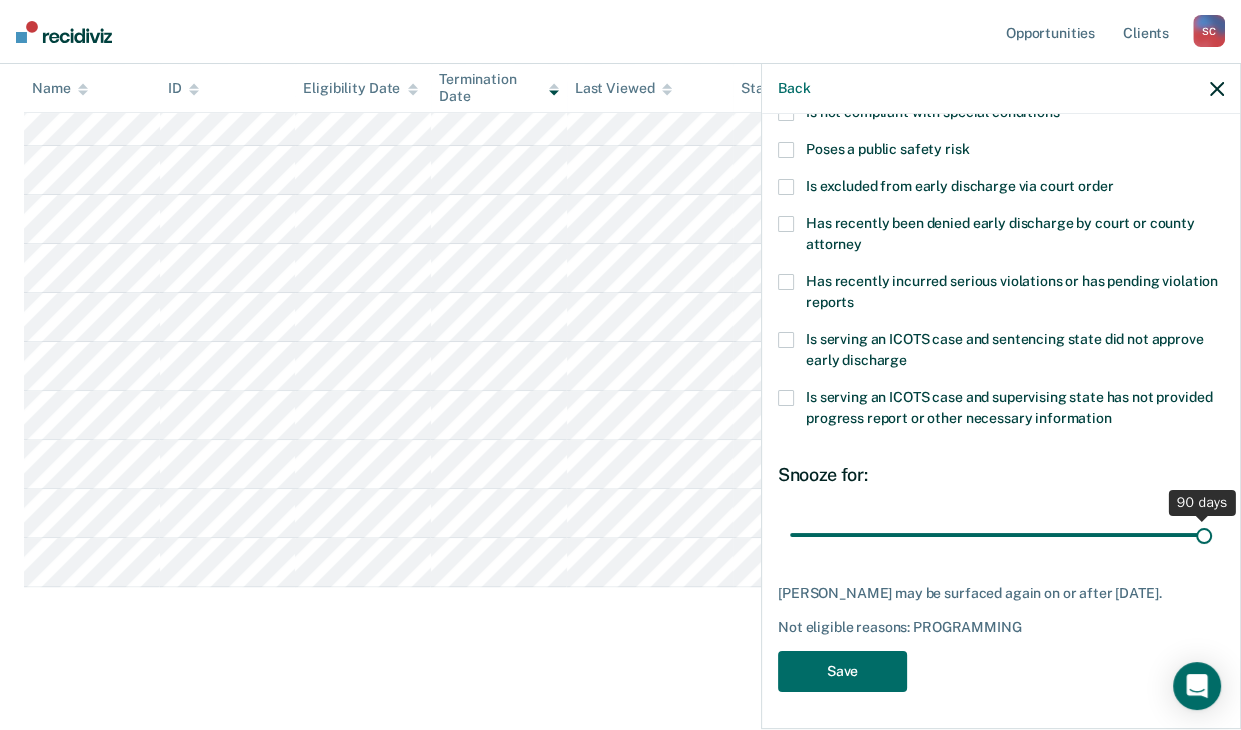 drag, startPoint x: 928, startPoint y: 527, endPoint x: 1231, endPoint y: 513, distance: 303.32327 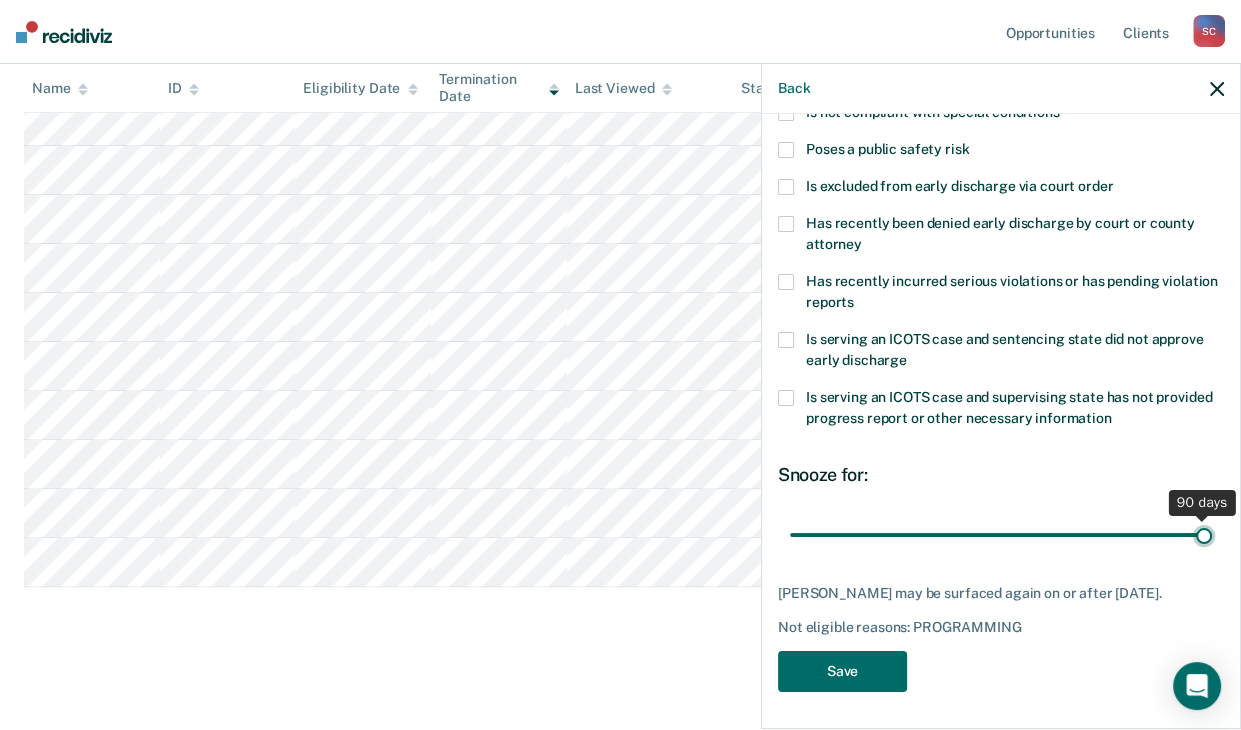 type on "90" 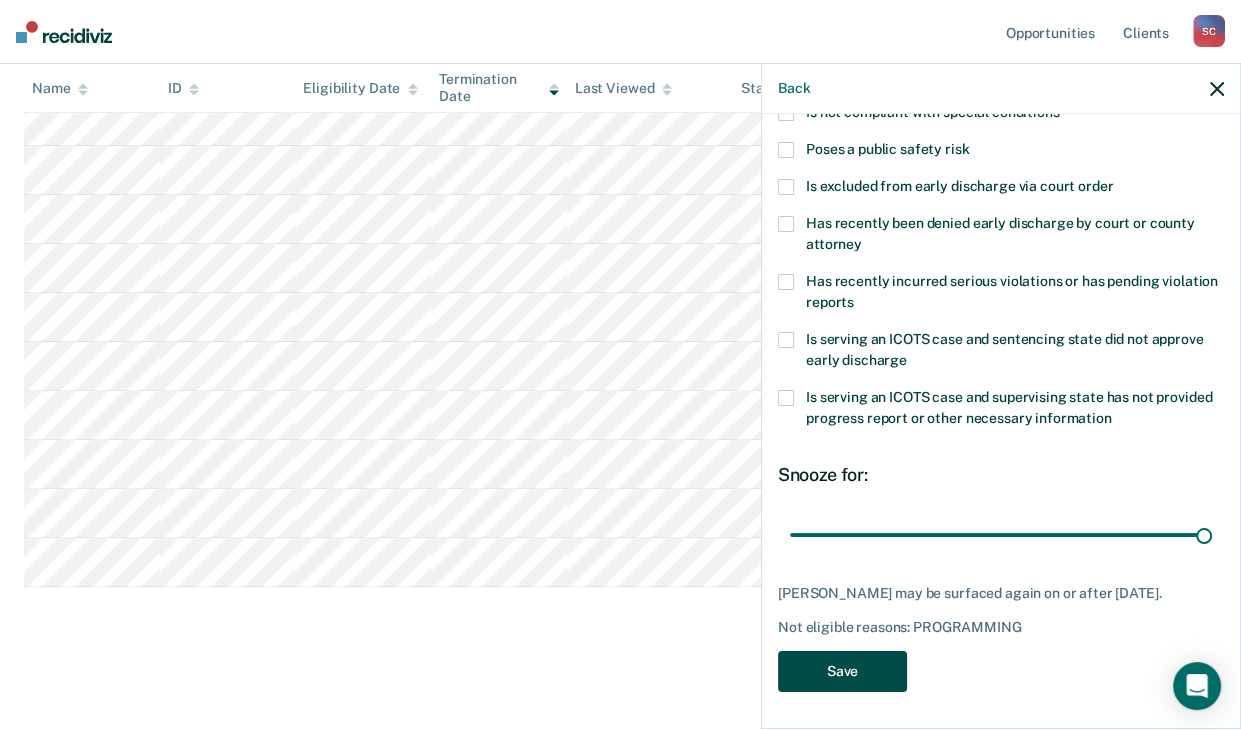 drag, startPoint x: 868, startPoint y: 676, endPoint x: 1064, endPoint y: 659, distance: 196.73587 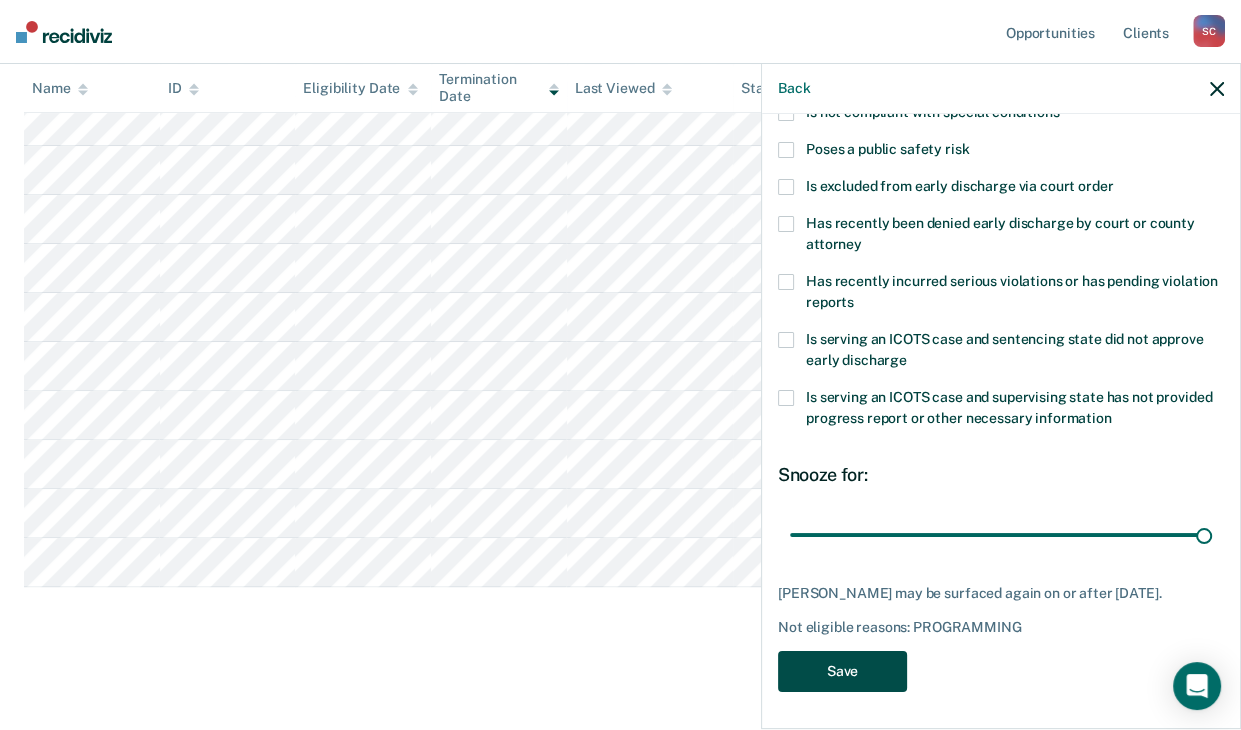 click on "Save" at bounding box center (842, 671) 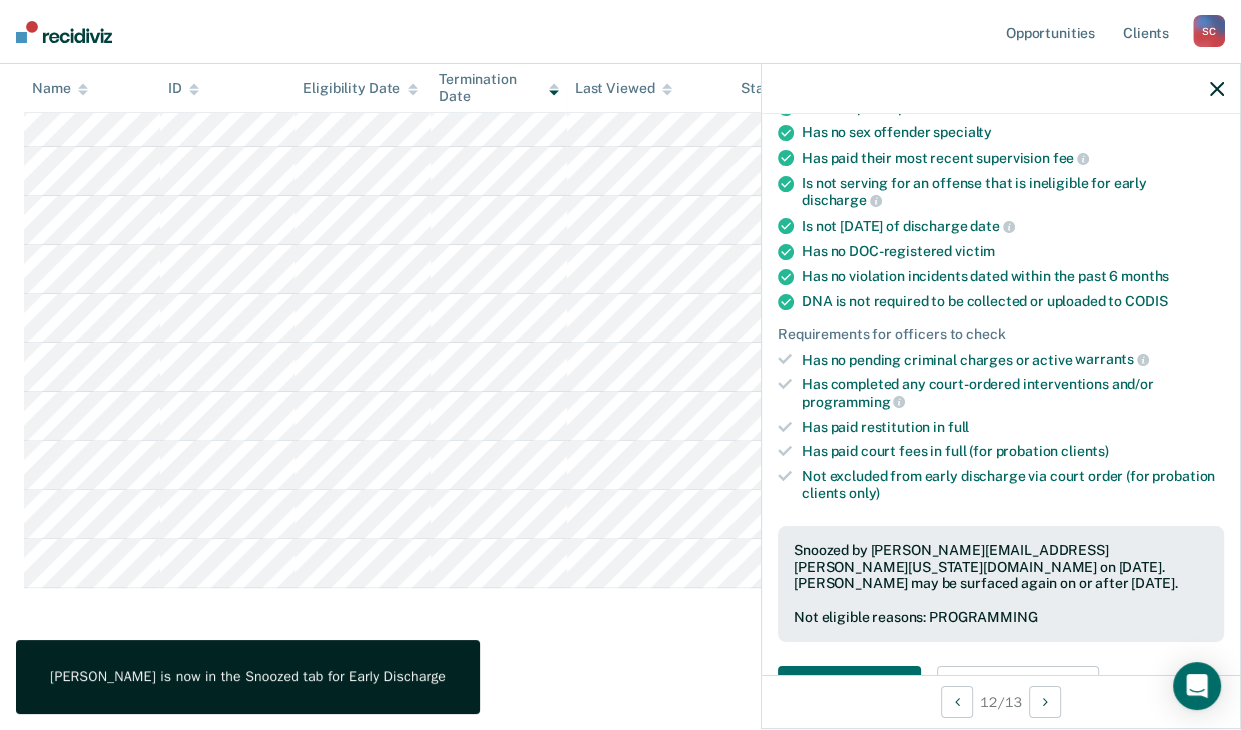 click 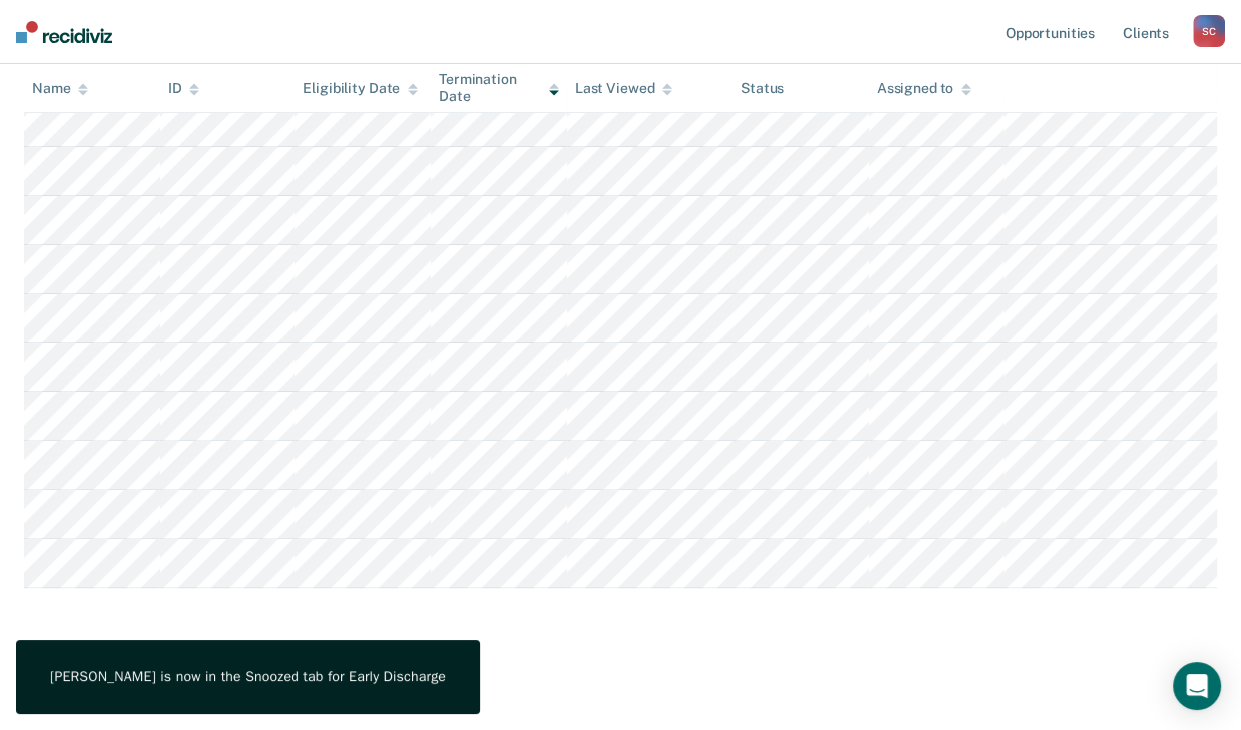 click at bounding box center [1481, 89] 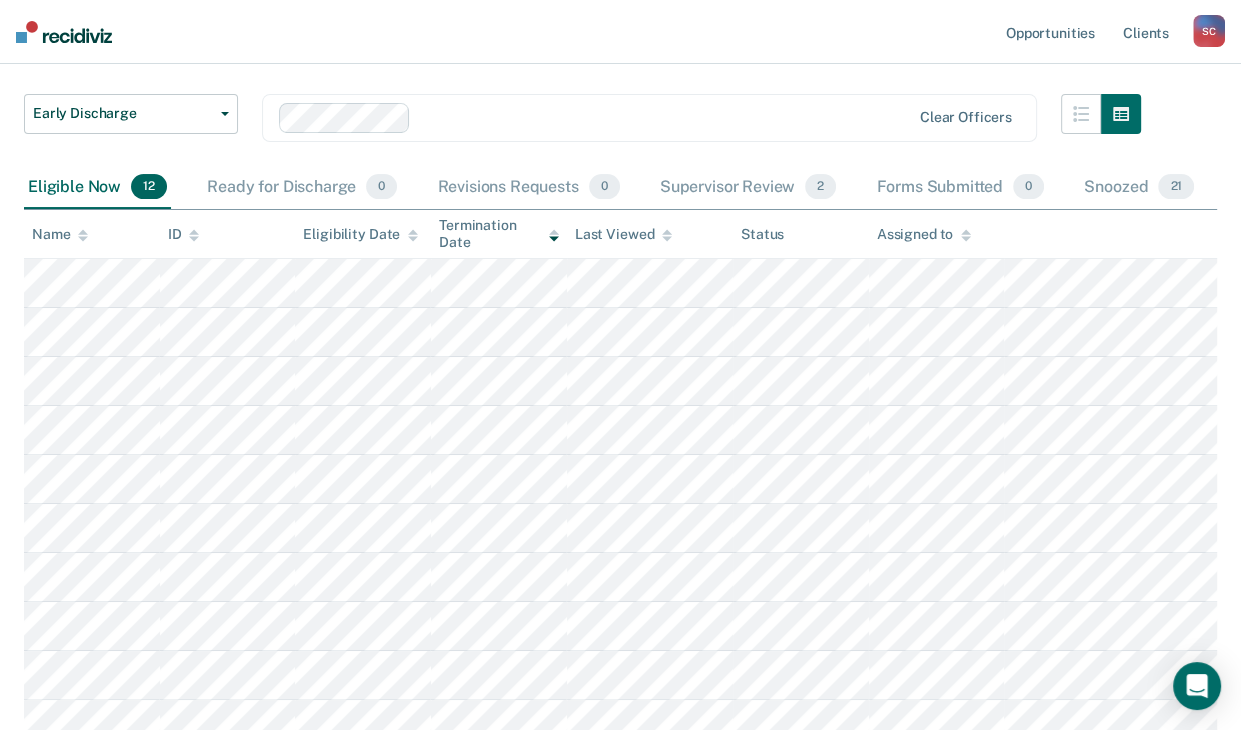 scroll, scrollTop: 300, scrollLeft: 0, axis: vertical 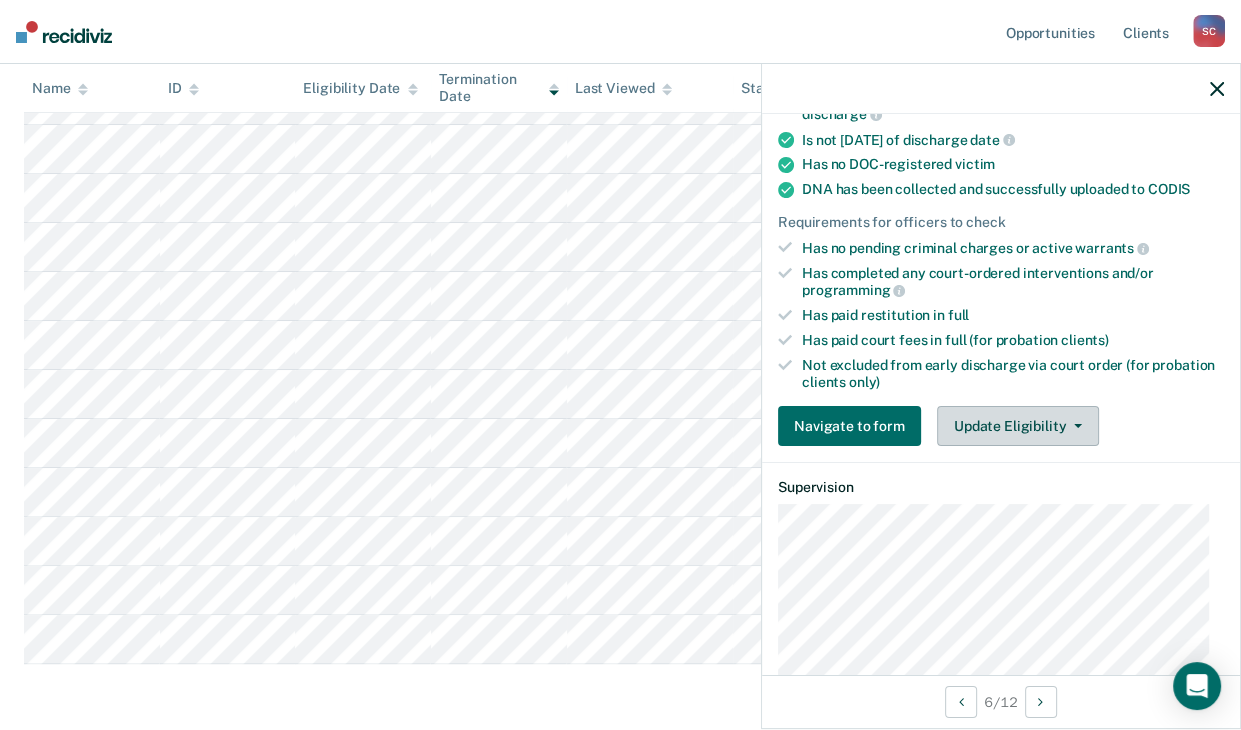 click on "Update Eligibility" at bounding box center (1018, 426) 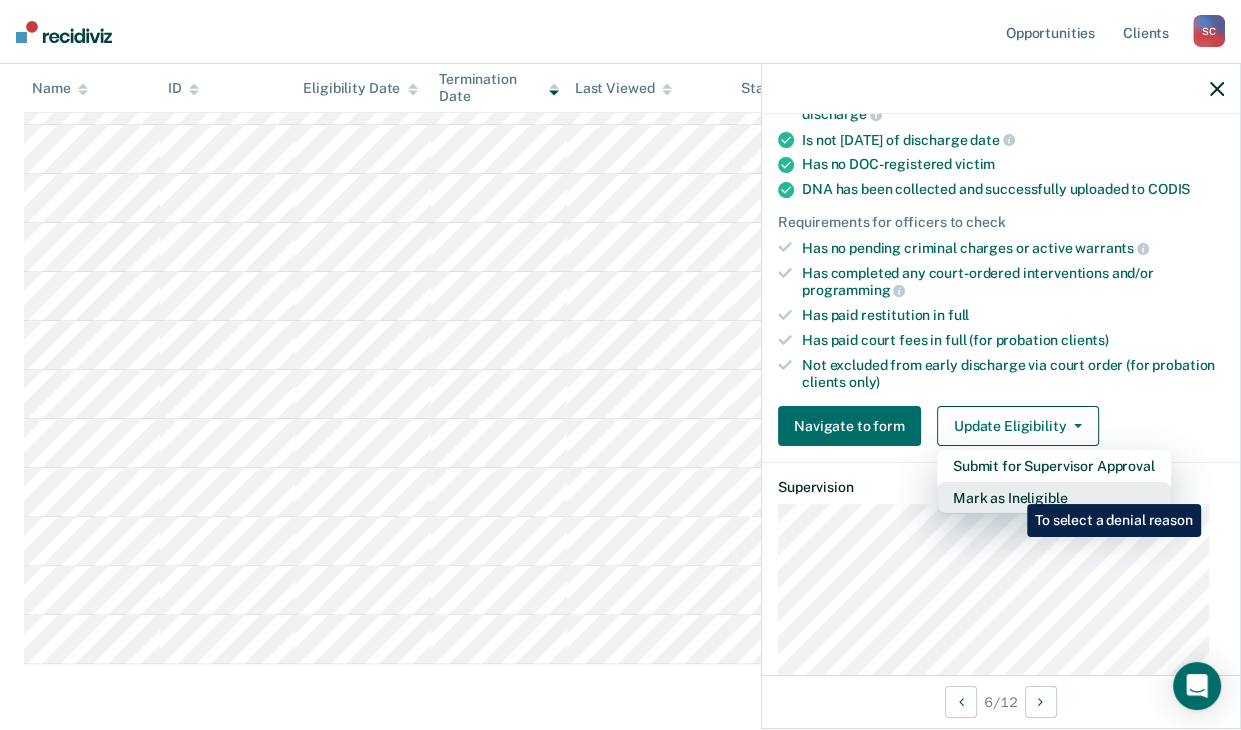 click on "Mark as Ineligible" at bounding box center [1054, 498] 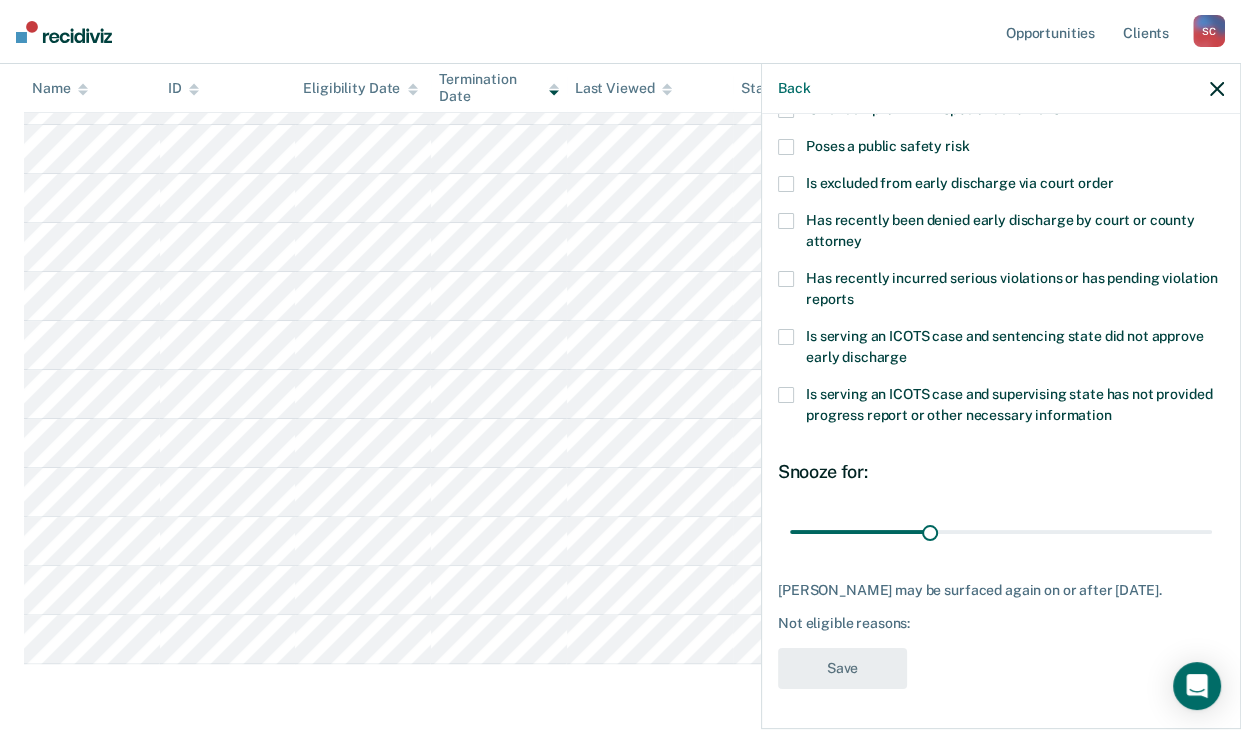 click on "Snooze for: 30 days" at bounding box center [1001, 505] 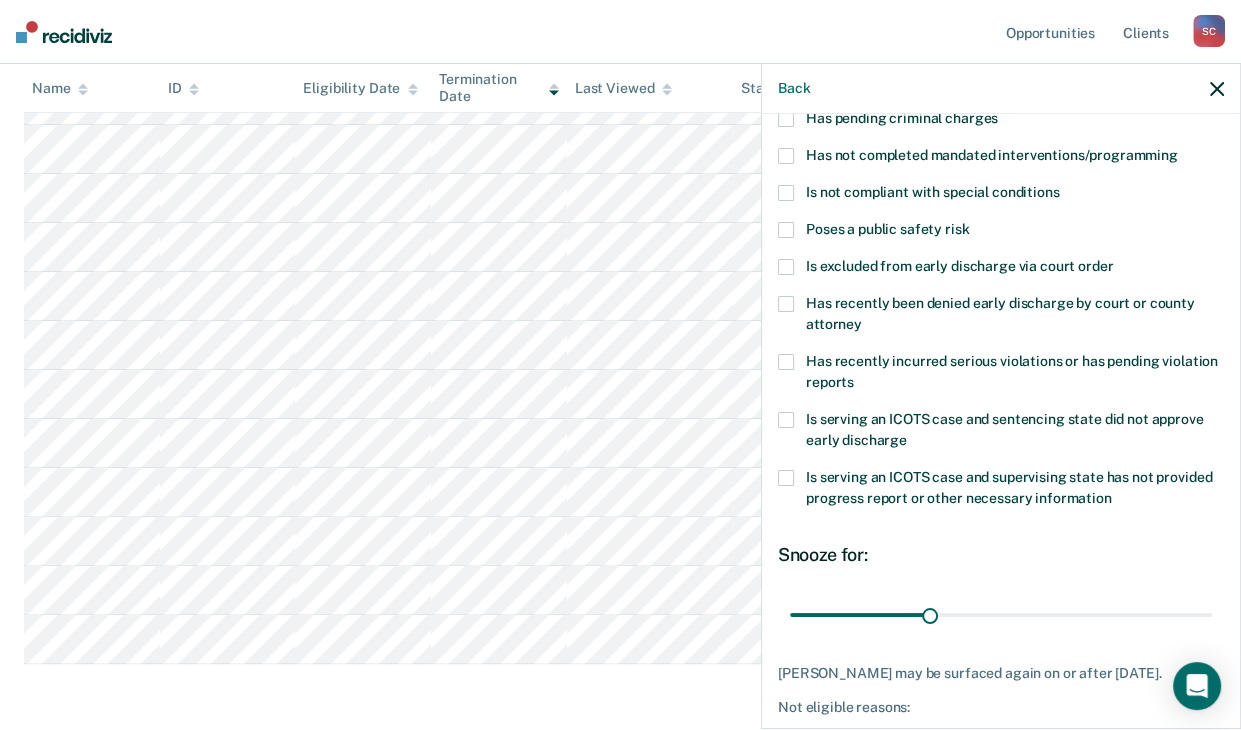 scroll, scrollTop: 72, scrollLeft: 0, axis: vertical 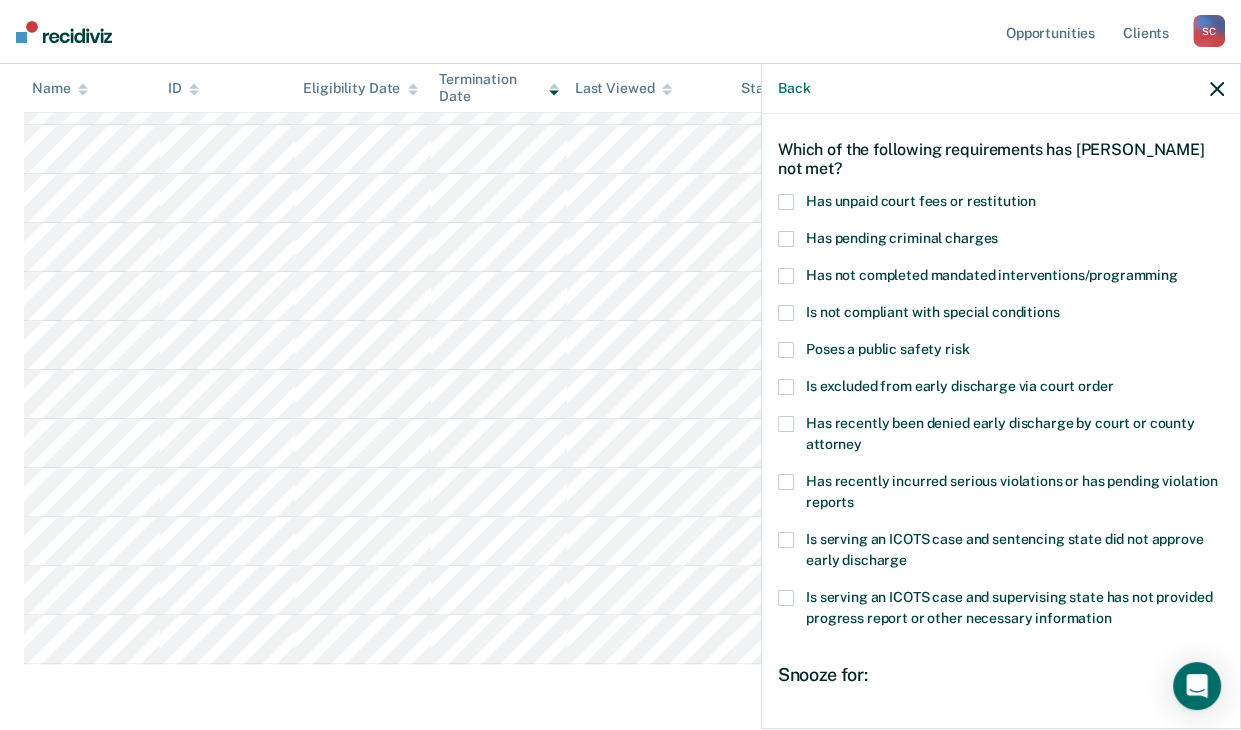 click at bounding box center [786, 202] 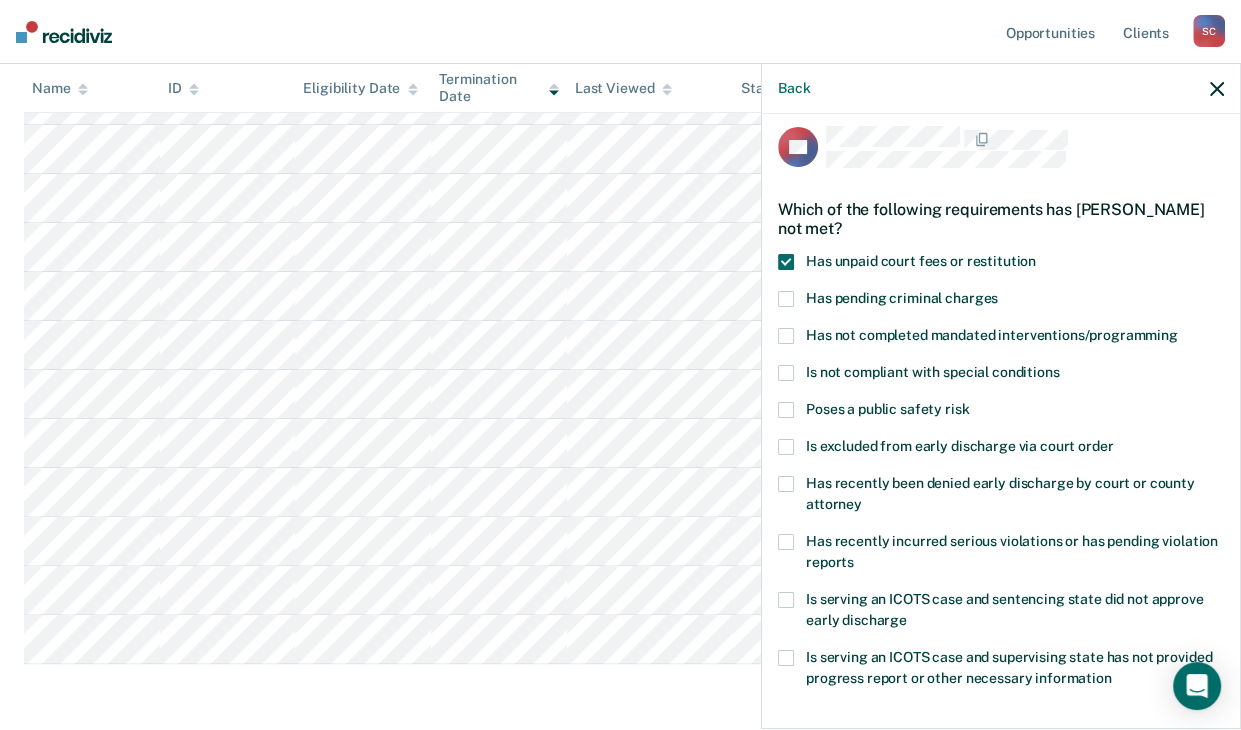 scroll, scrollTop: 0, scrollLeft: 0, axis: both 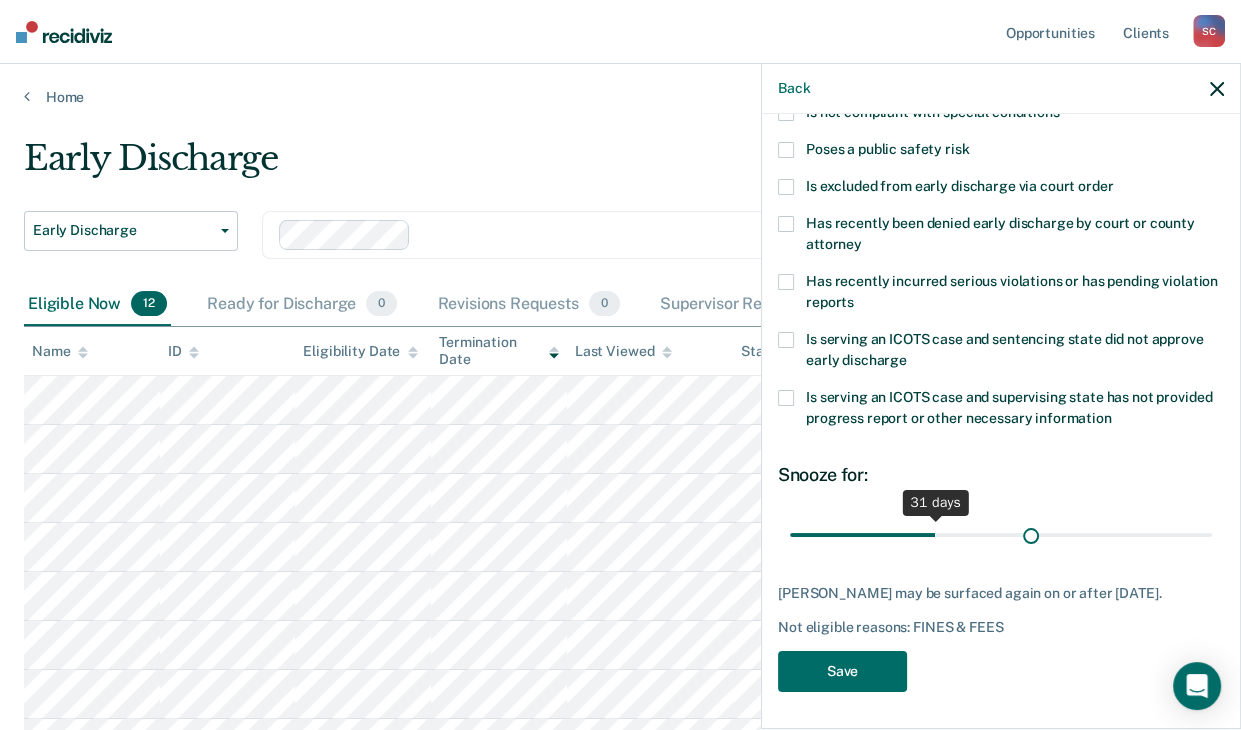 drag, startPoint x: 920, startPoint y: 529, endPoint x: 1103, endPoint y: 534, distance: 183.0683 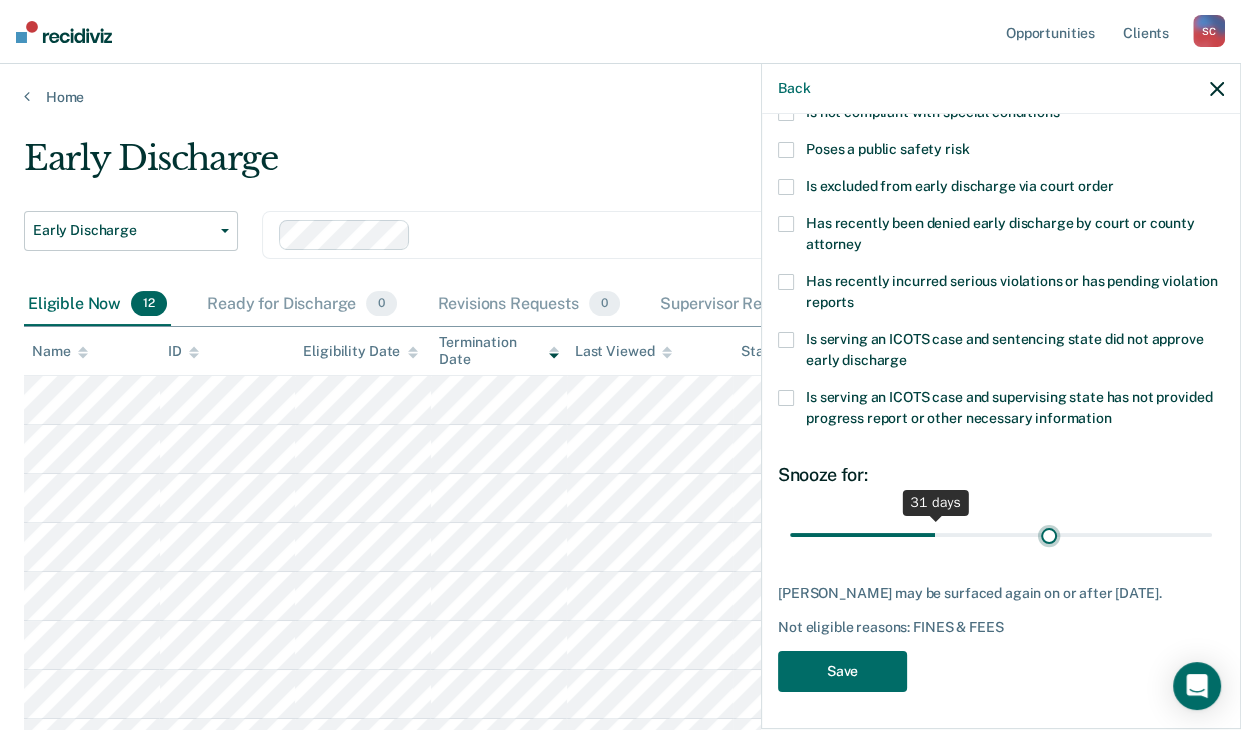 click at bounding box center [1001, 535] 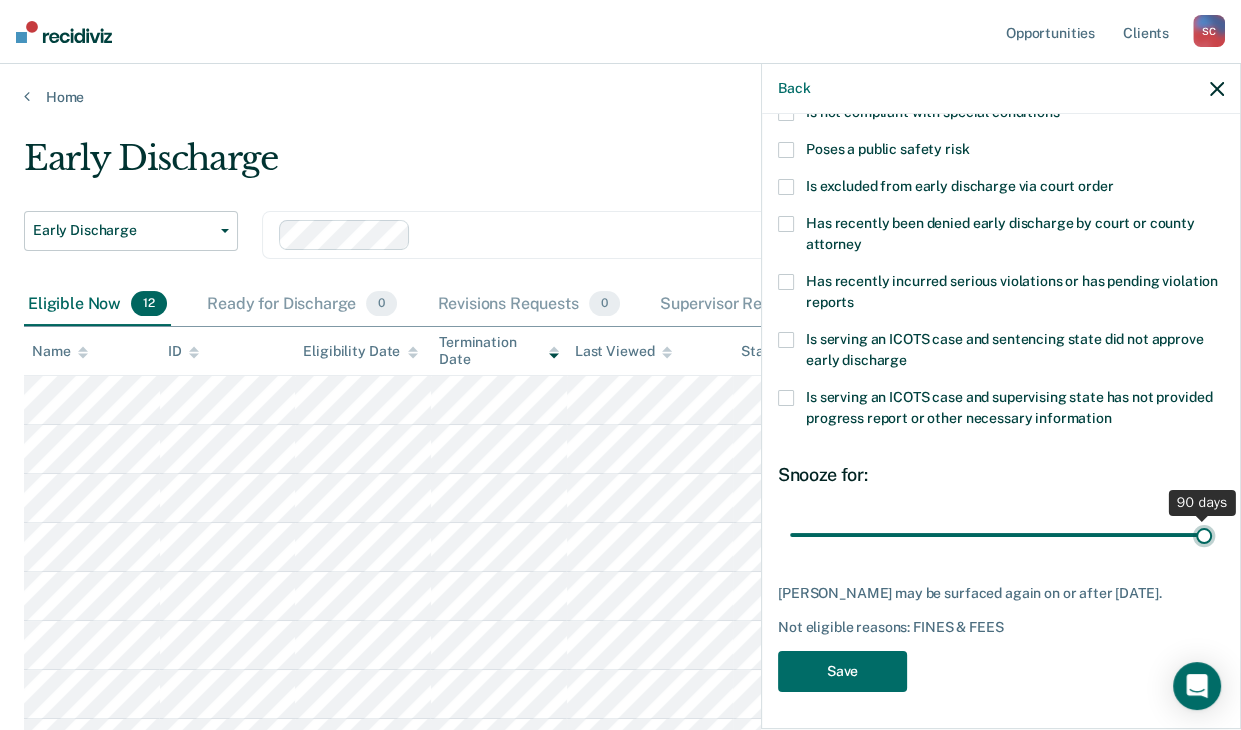 drag, startPoint x: 1103, startPoint y: 534, endPoint x: 1196, endPoint y: 538, distance: 93.08598 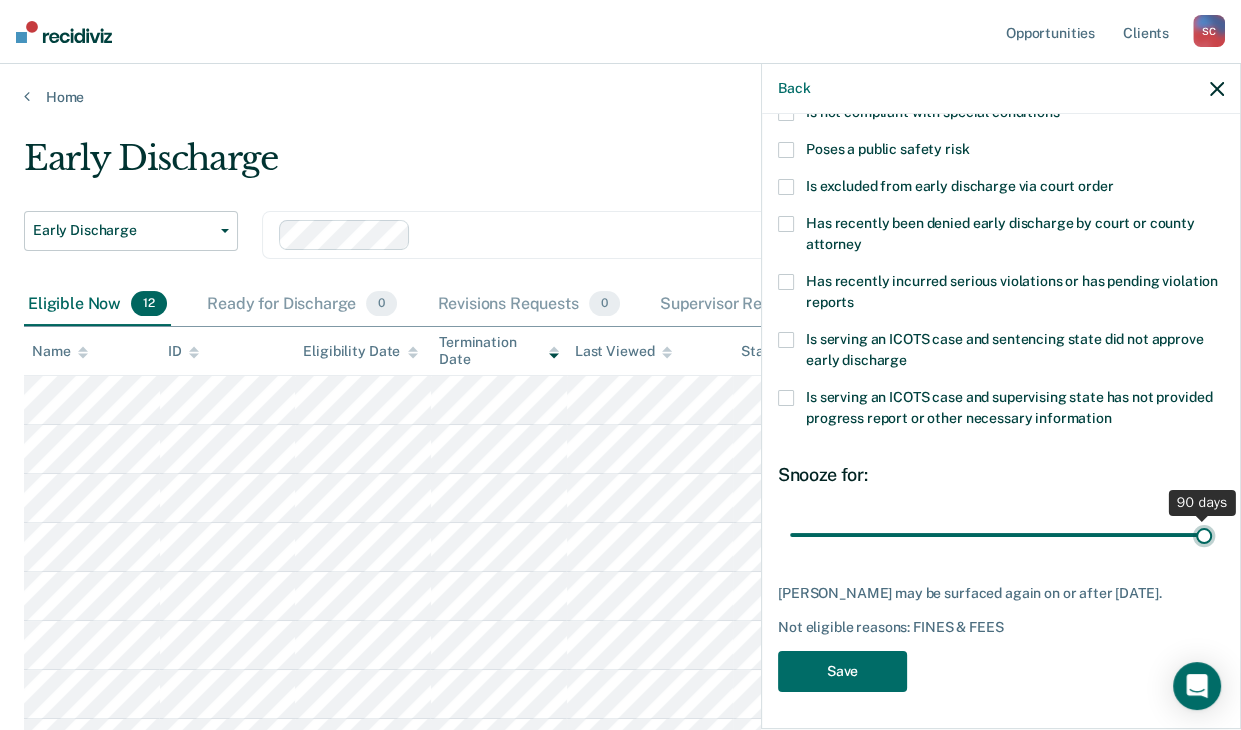 type on "90" 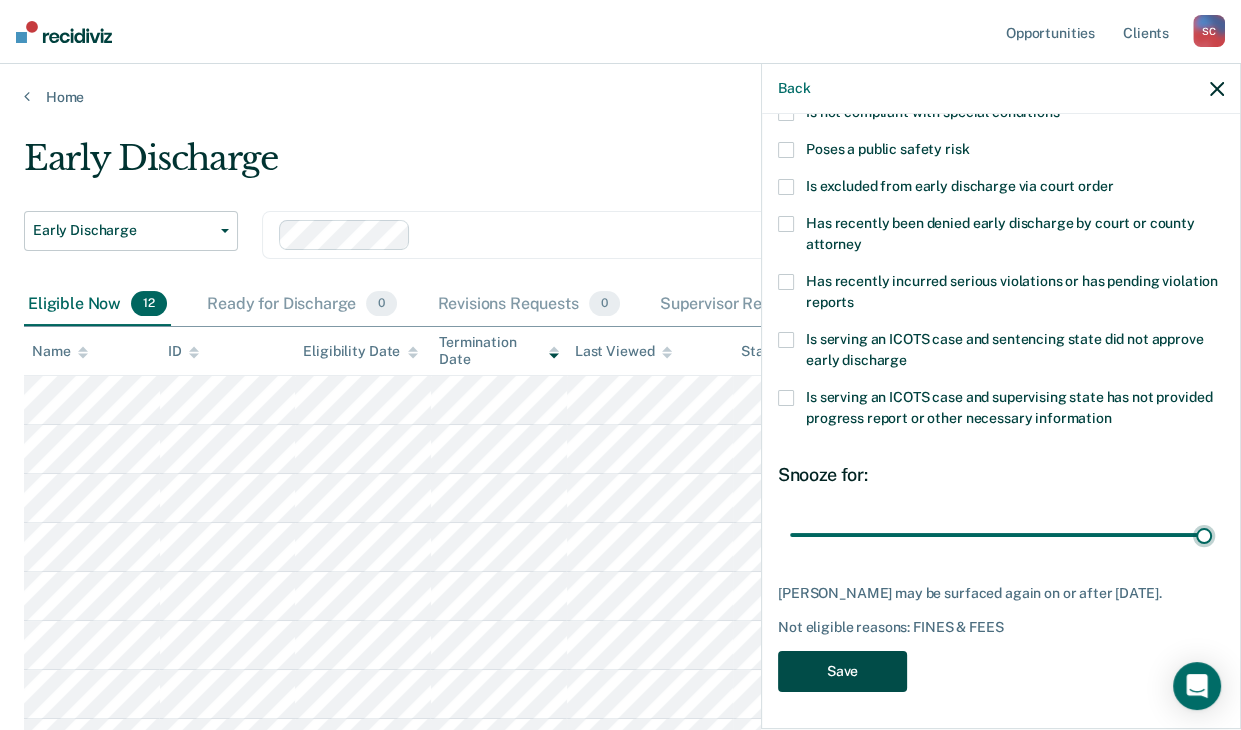 drag, startPoint x: 863, startPoint y: 685, endPoint x: 959, endPoint y: 651, distance: 101.84302 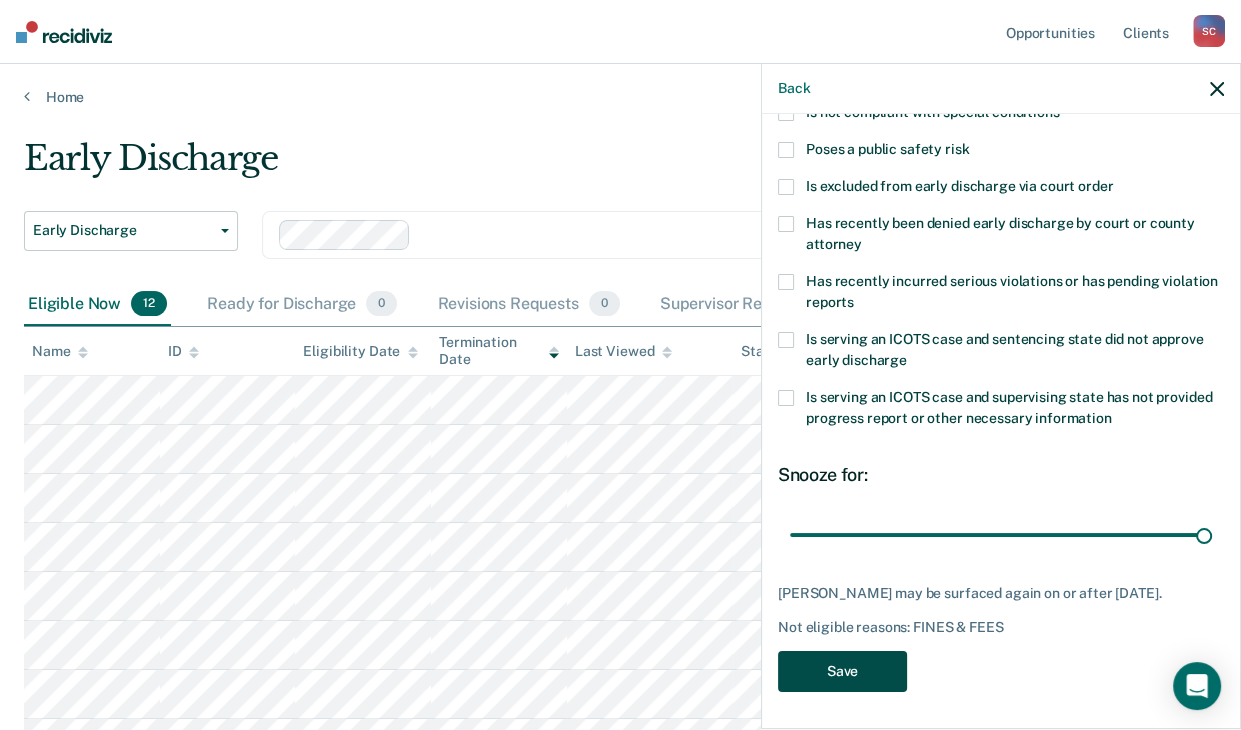 click on "Save" at bounding box center [842, 671] 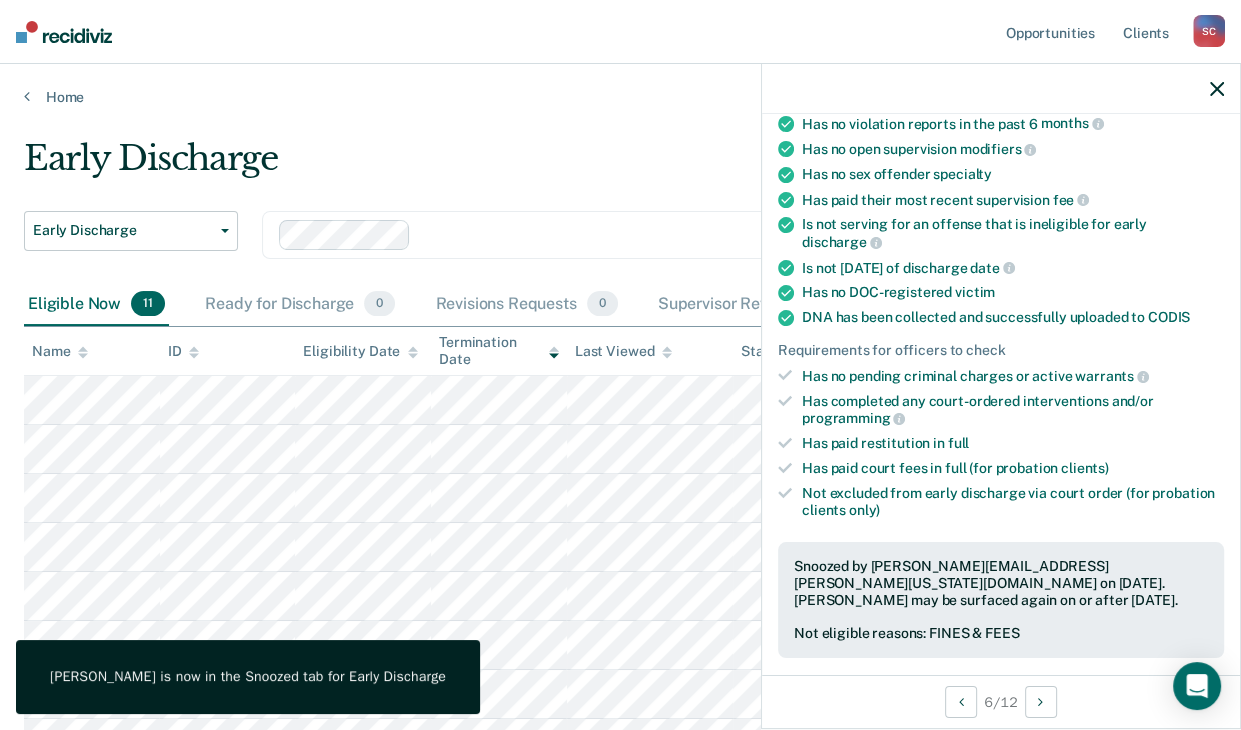 click at bounding box center (1217, 88) 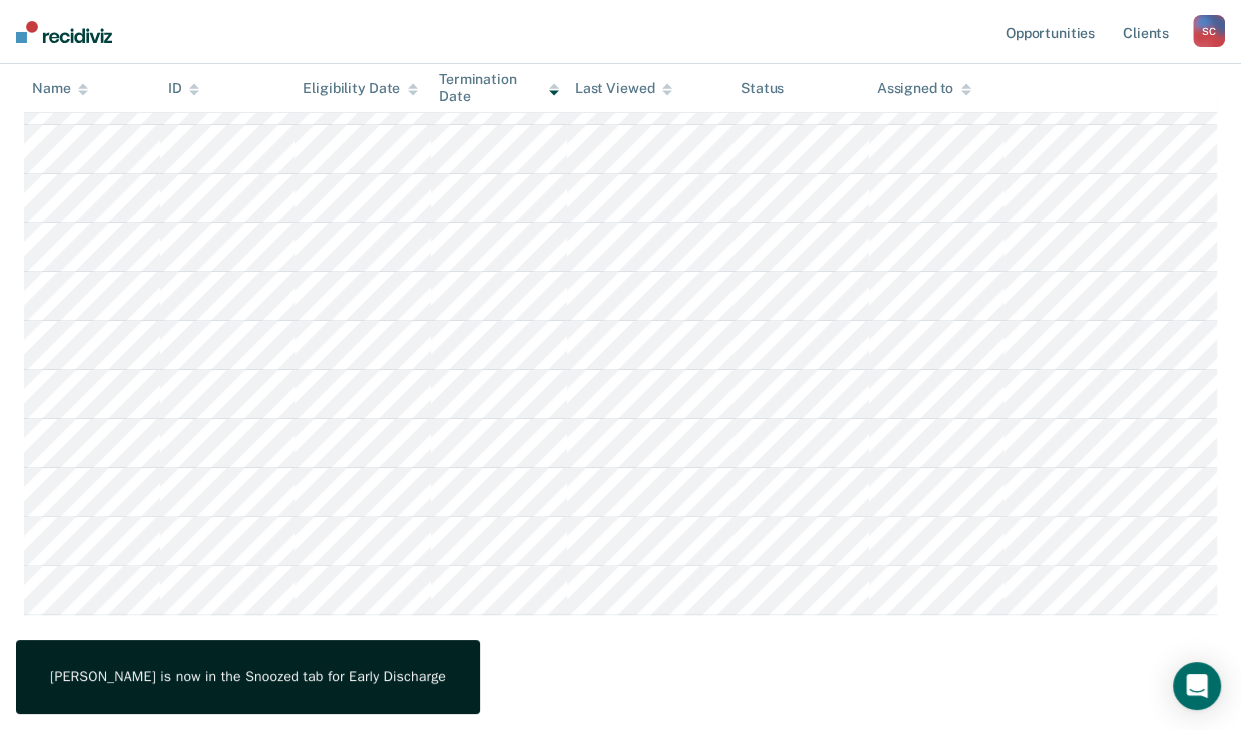 scroll, scrollTop: 328, scrollLeft: 0, axis: vertical 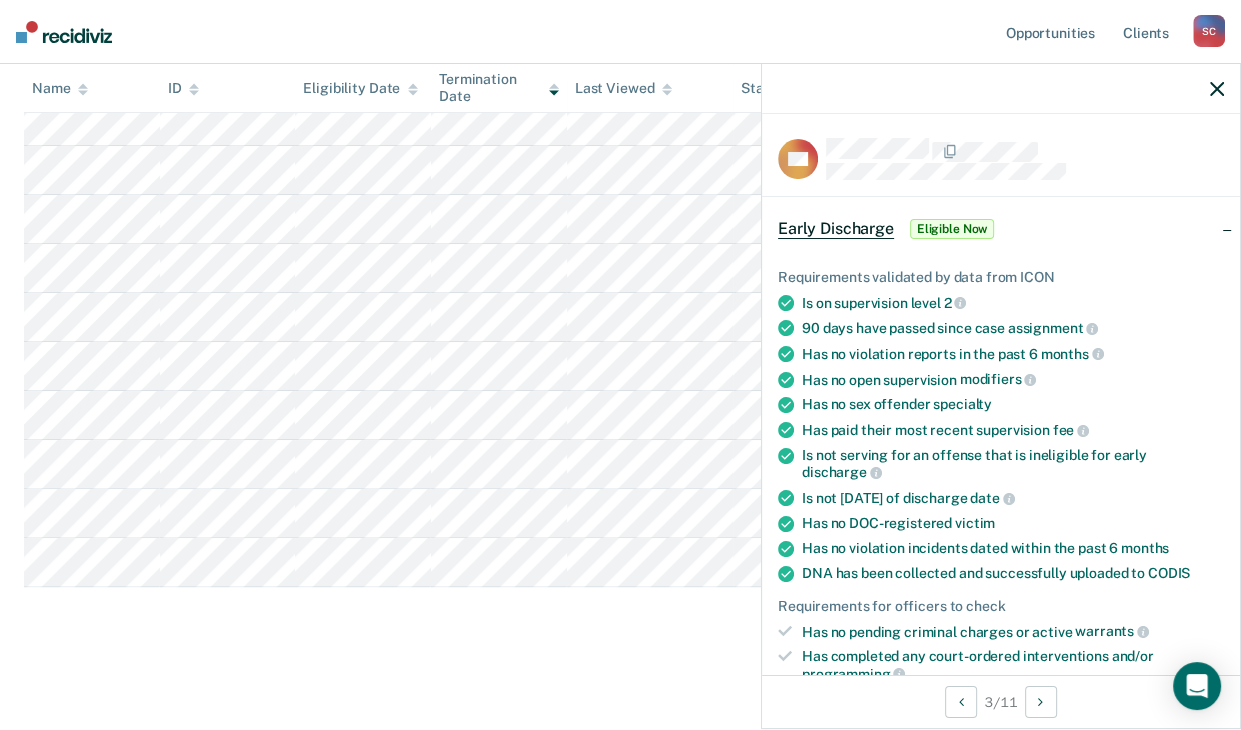 click 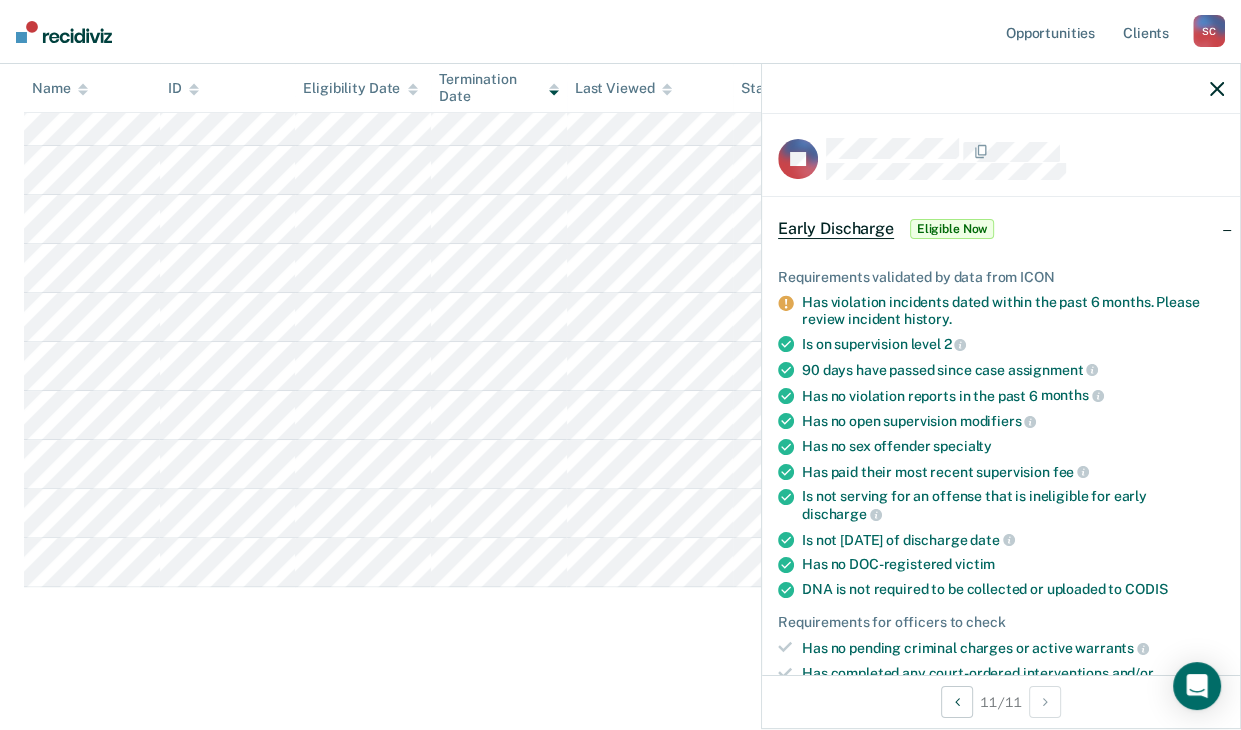 click 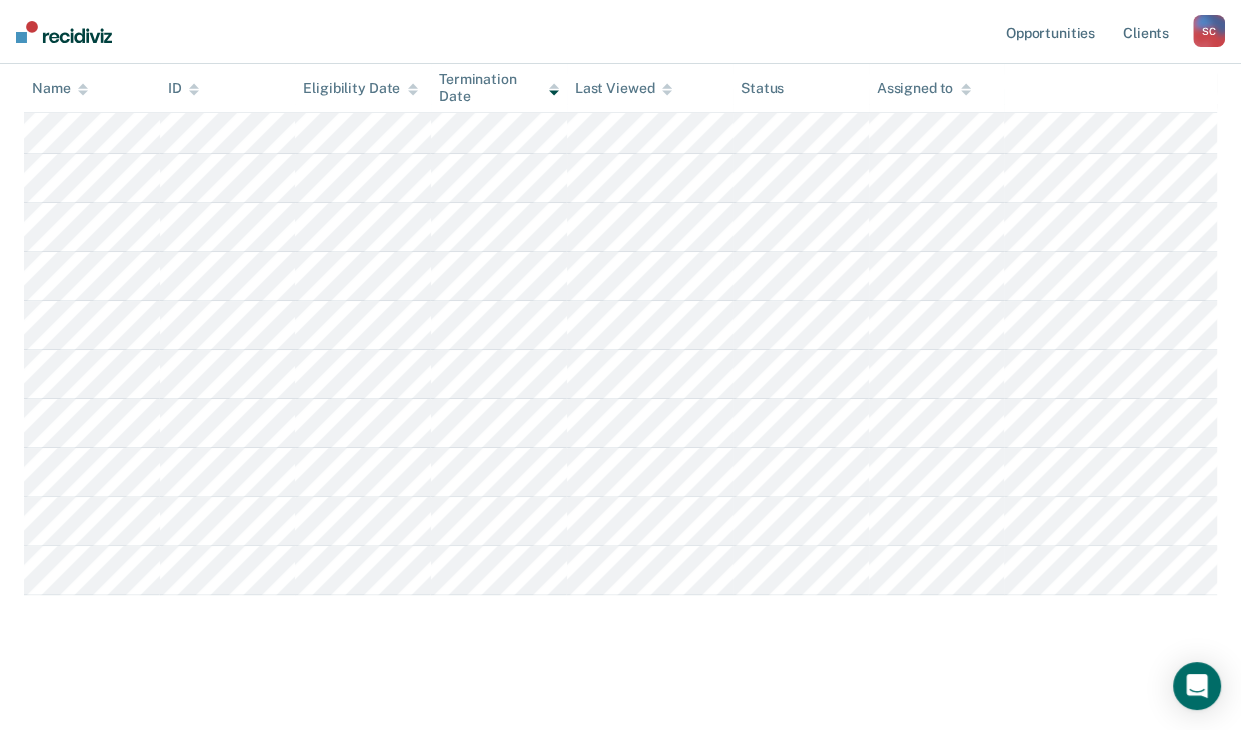 scroll, scrollTop: 328, scrollLeft: 0, axis: vertical 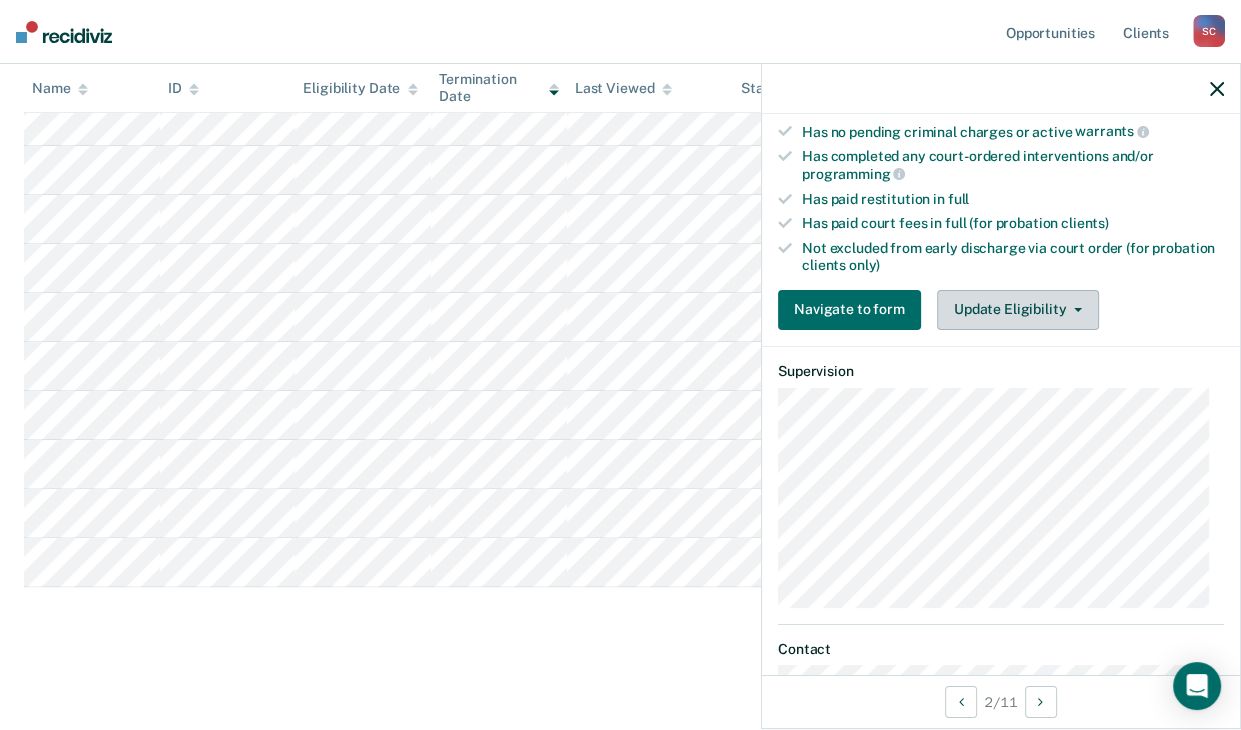 click on "Update Eligibility" at bounding box center [1018, 310] 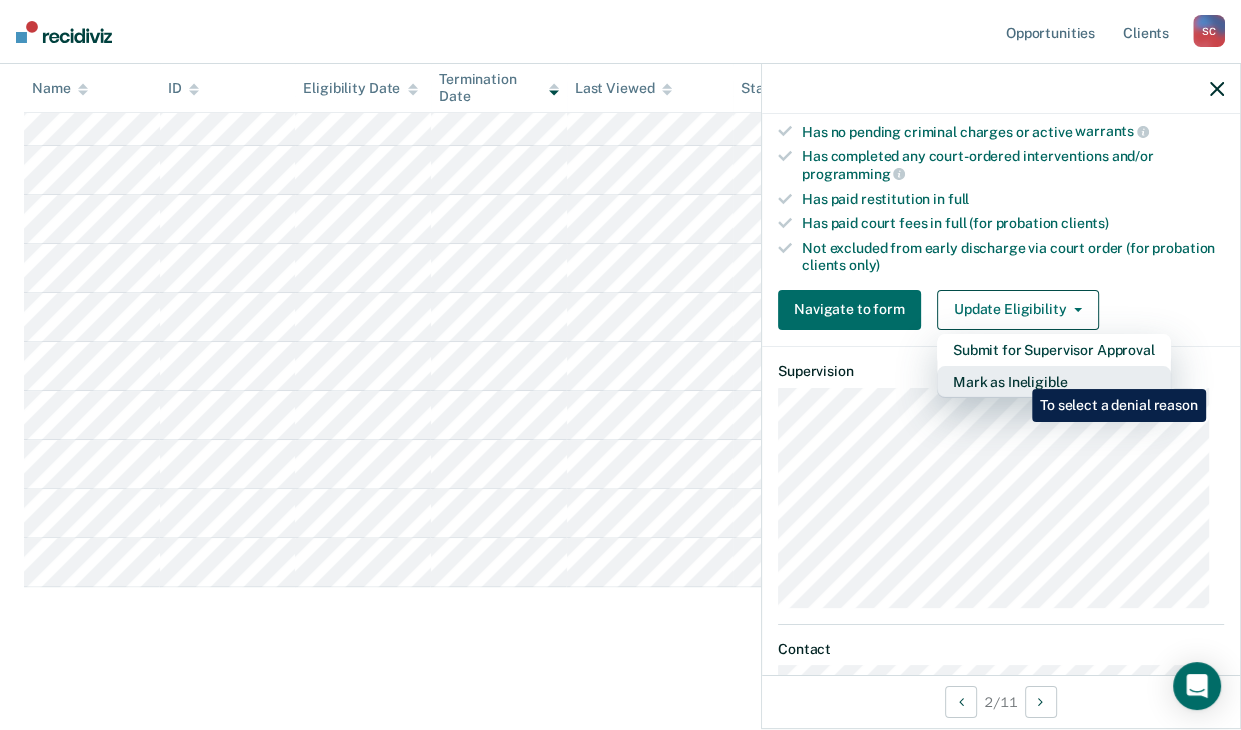 click on "Mark as Ineligible" at bounding box center (1054, 382) 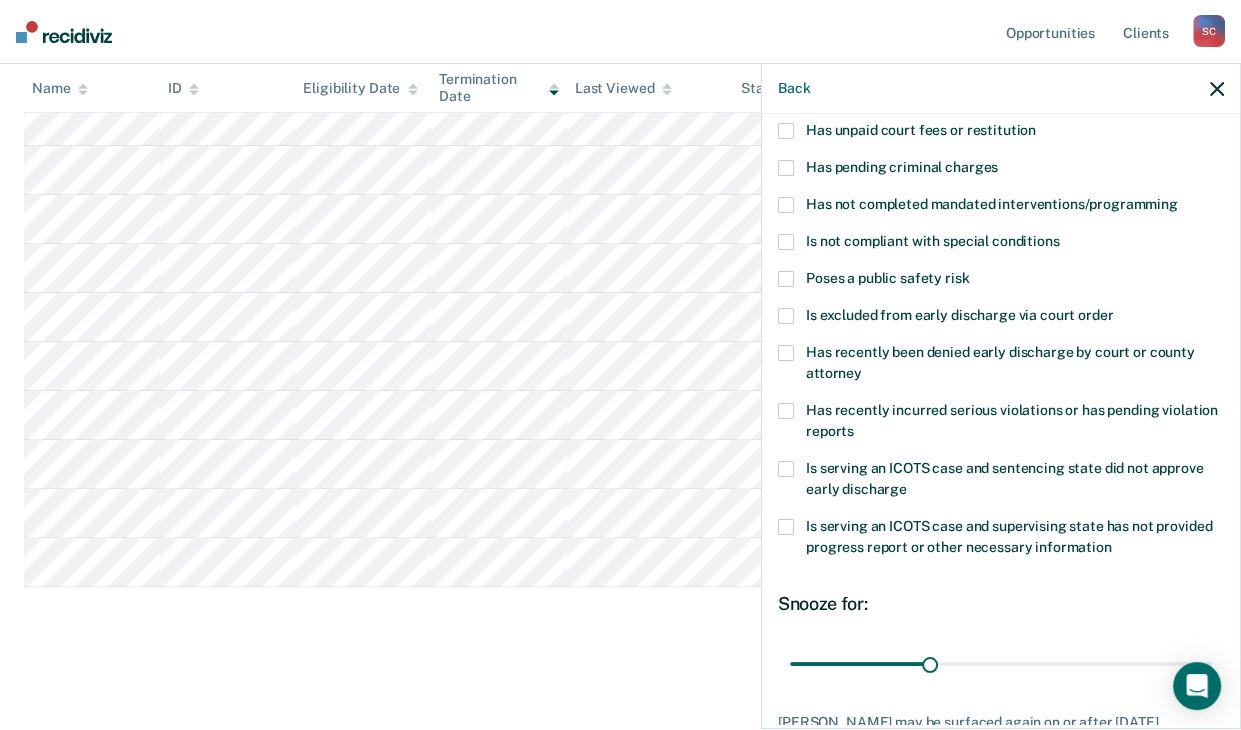 scroll, scrollTop: 0, scrollLeft: 0, axis: both 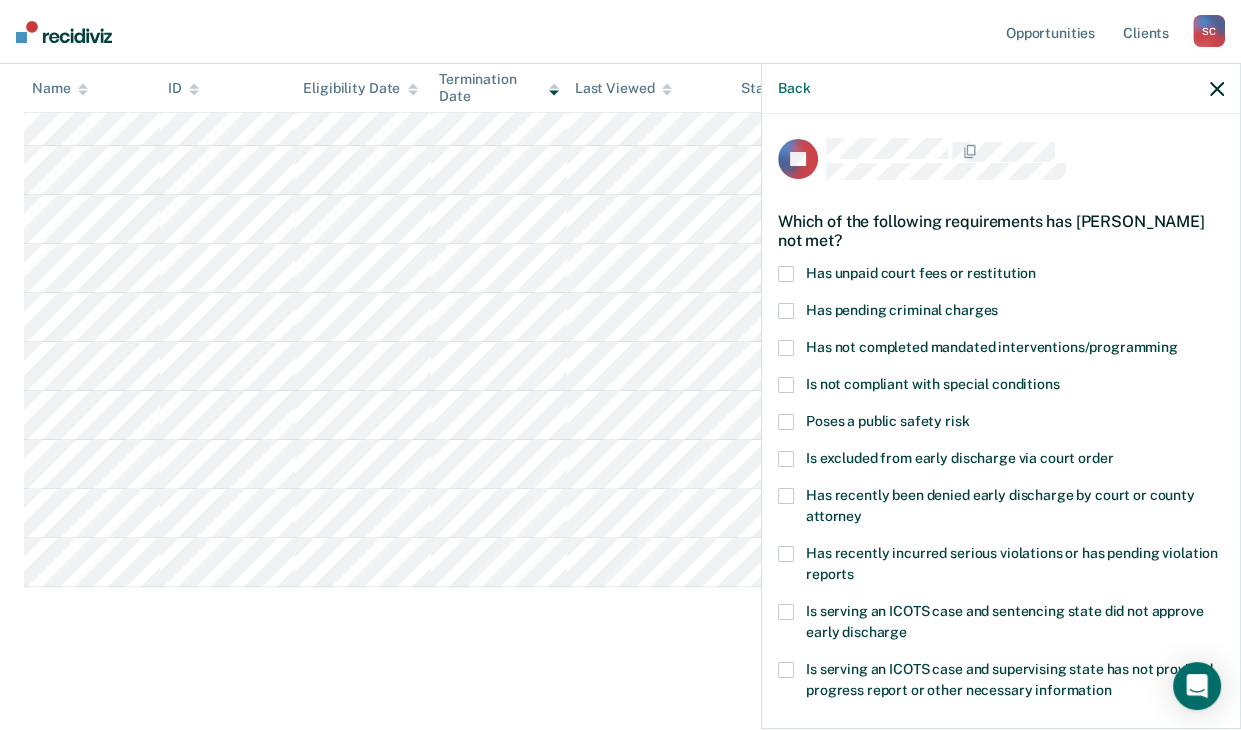 click at bounding box center (786, 274) 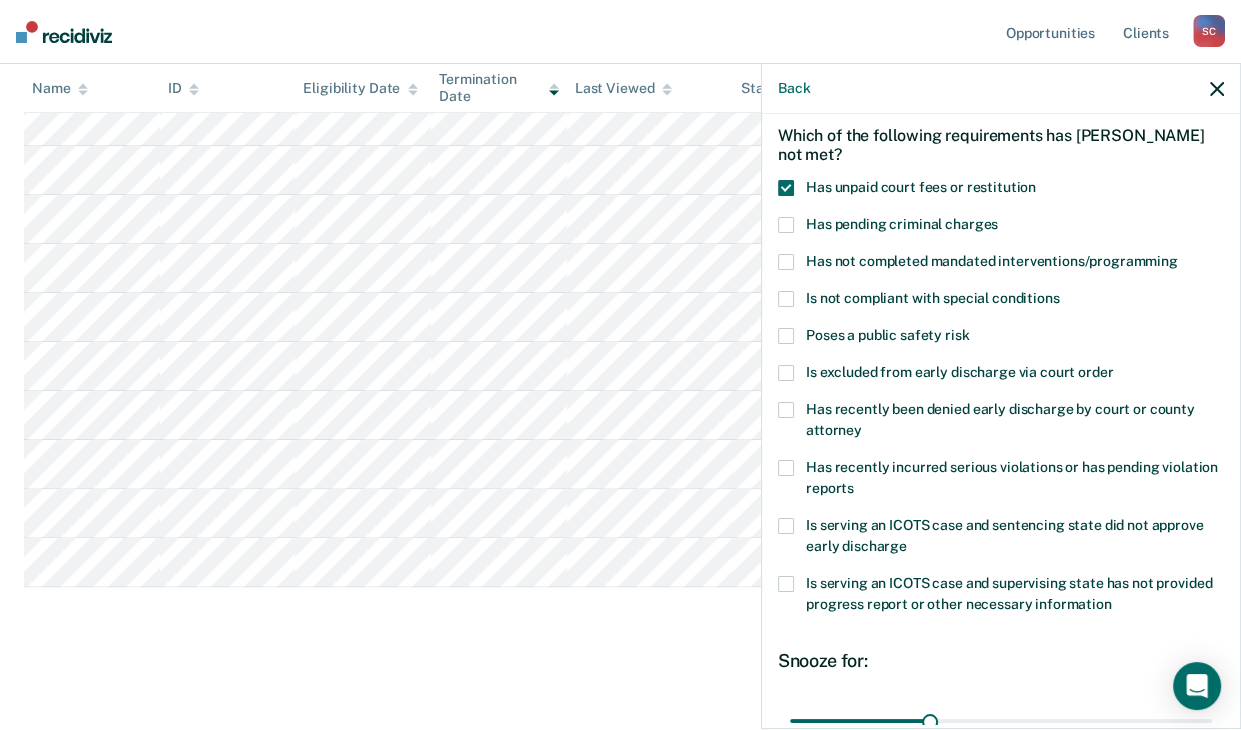scroll, scrollTop: 272, scrollLeft: 0, axis: vertical 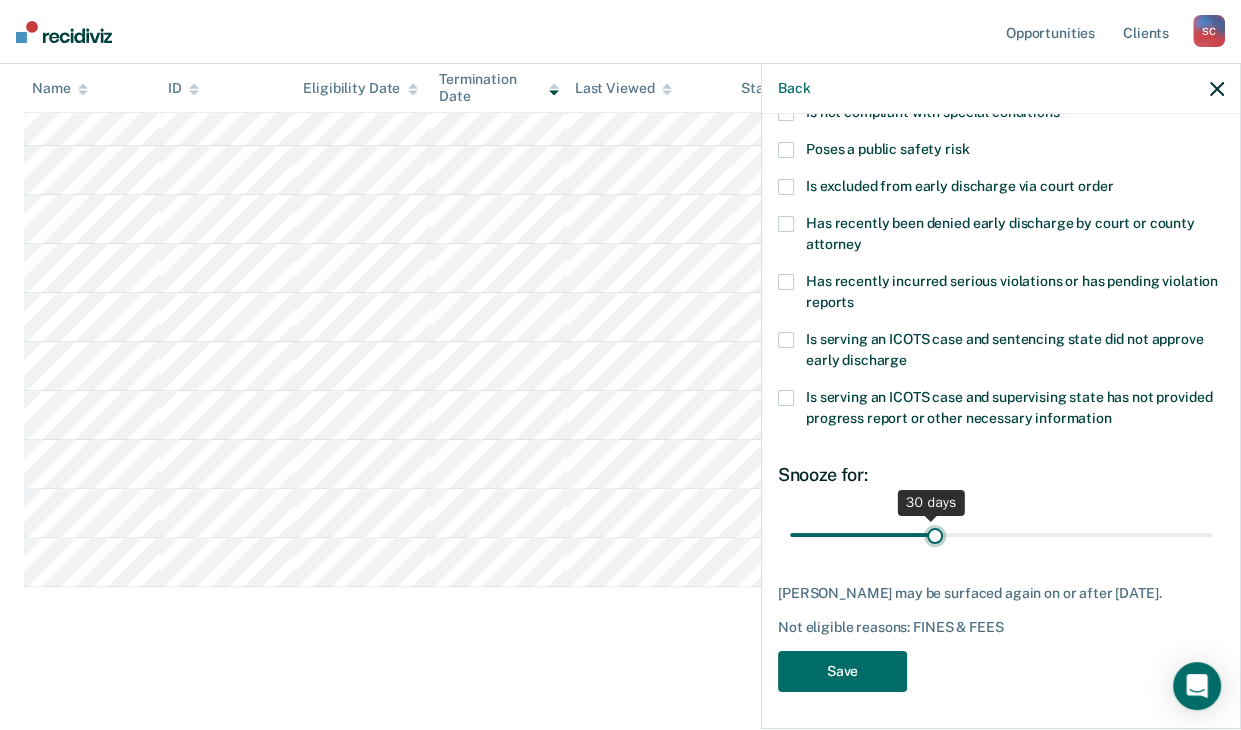 click at bounding box center [1001, 535] 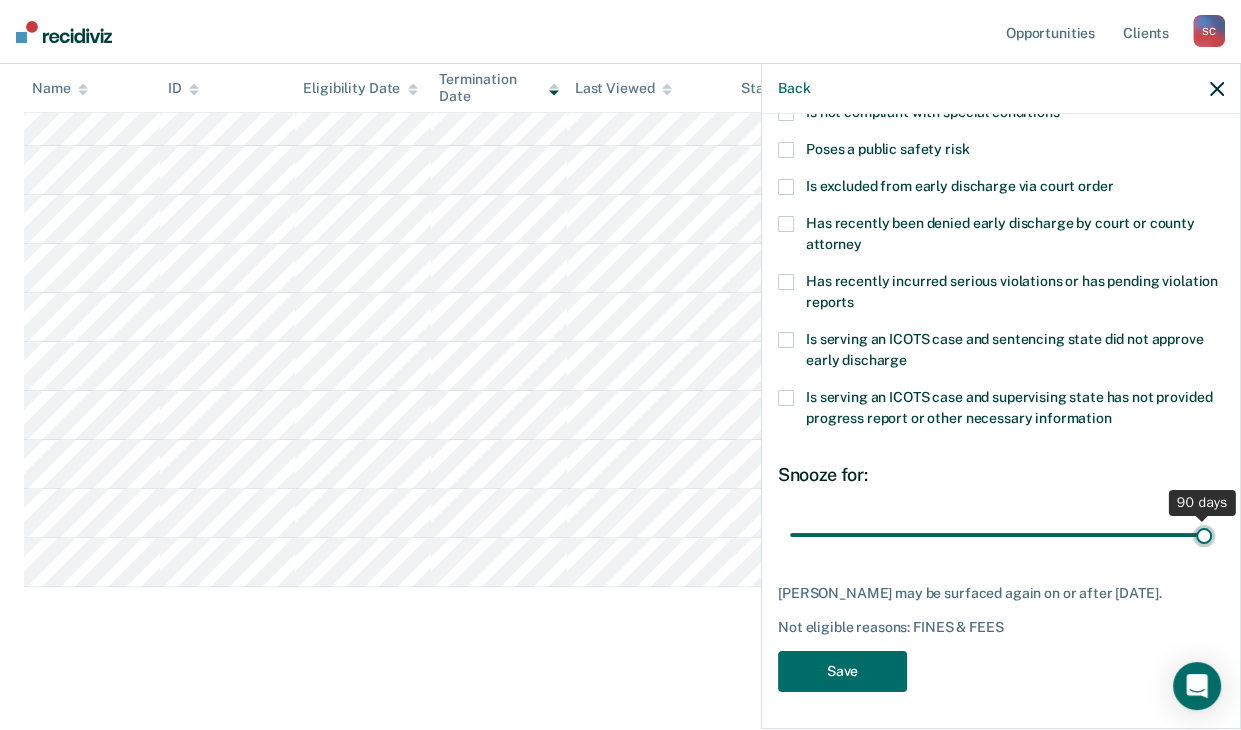 drag, startPoint x: 1040, startPoint y: 529, endPoint x: 1212, endPoint y: 530, distance: 172.00291 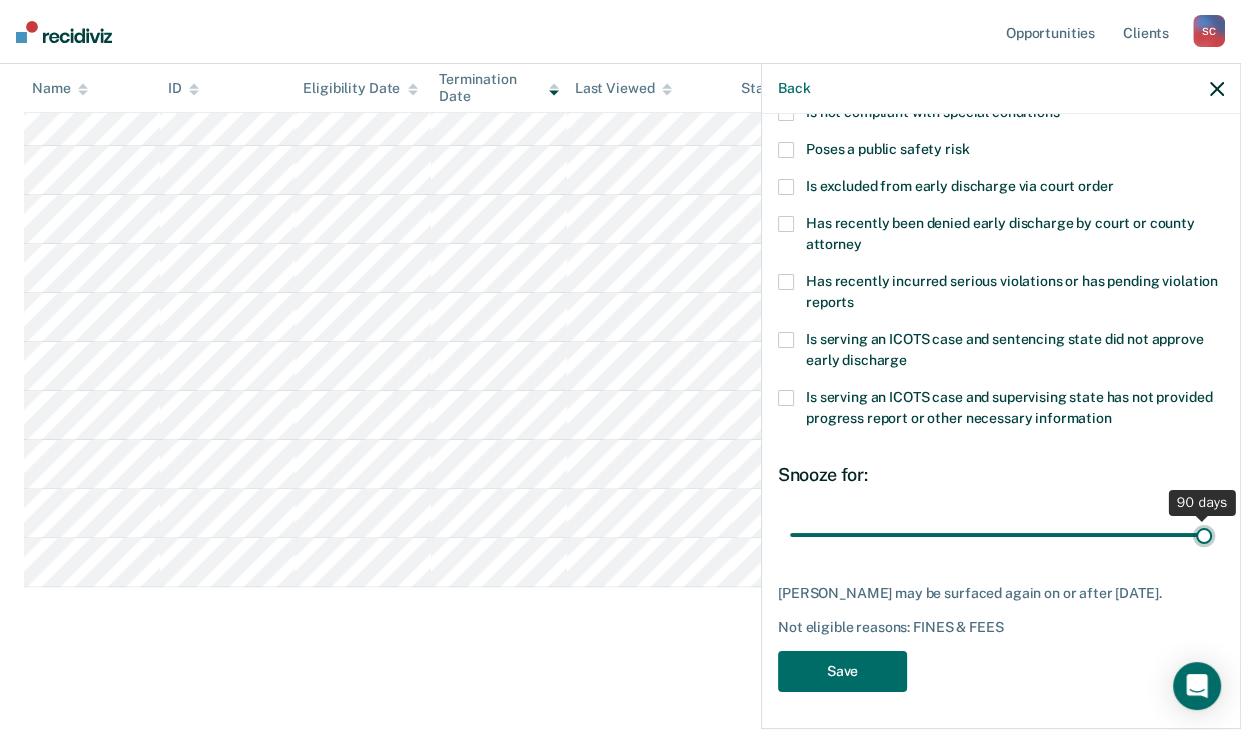 type on "90" 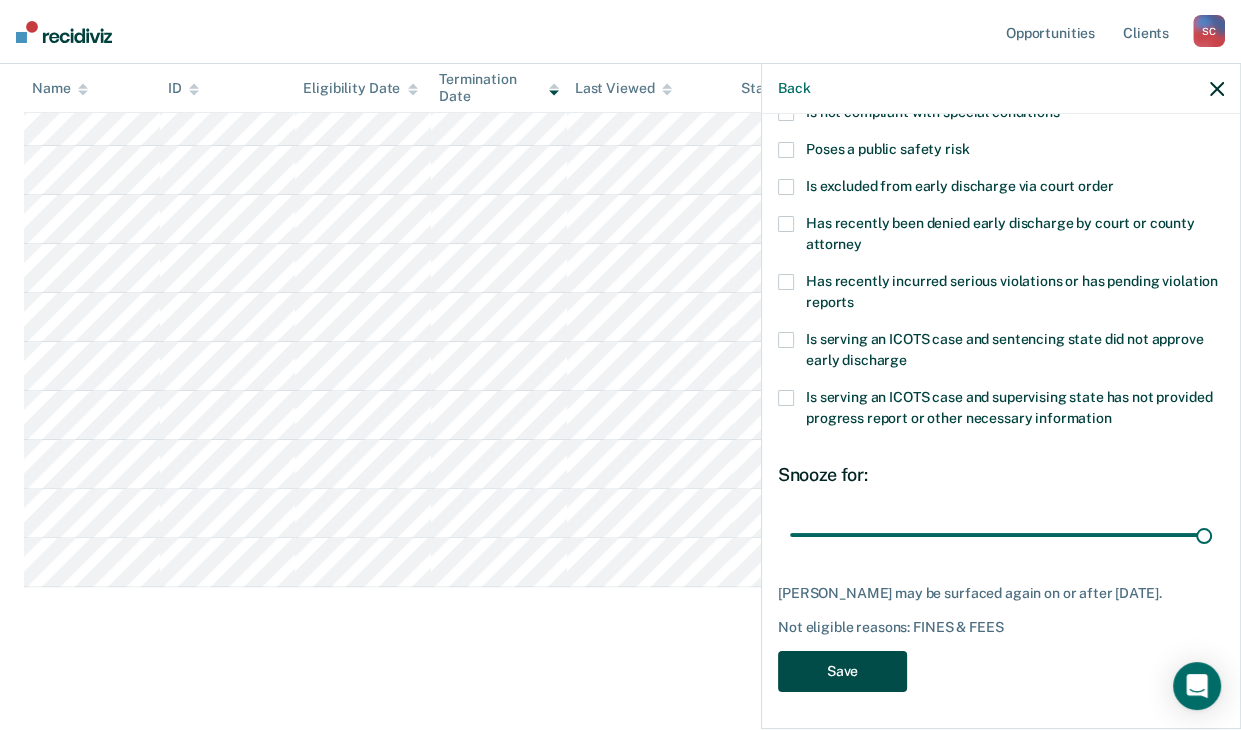 click on "Save" at bounding box center [842, 671] 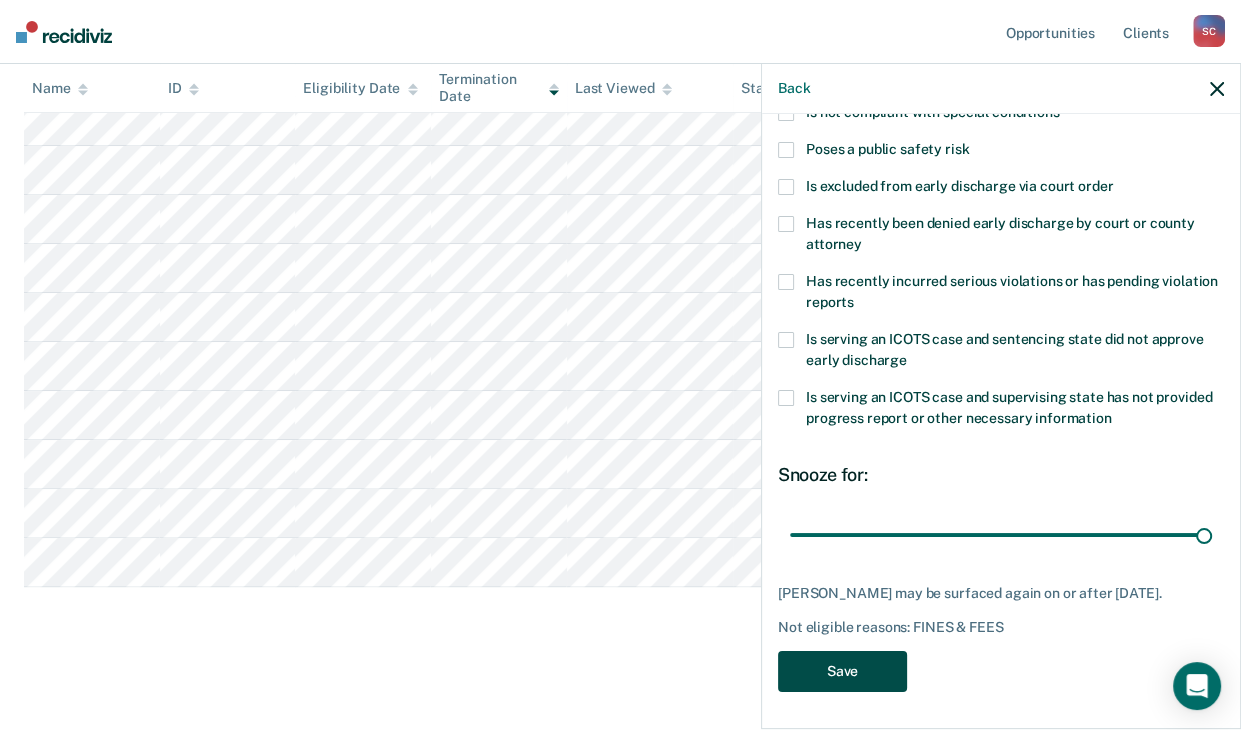 scroll, scrollTop: 279, scrollLeft: 0, axis: vertical 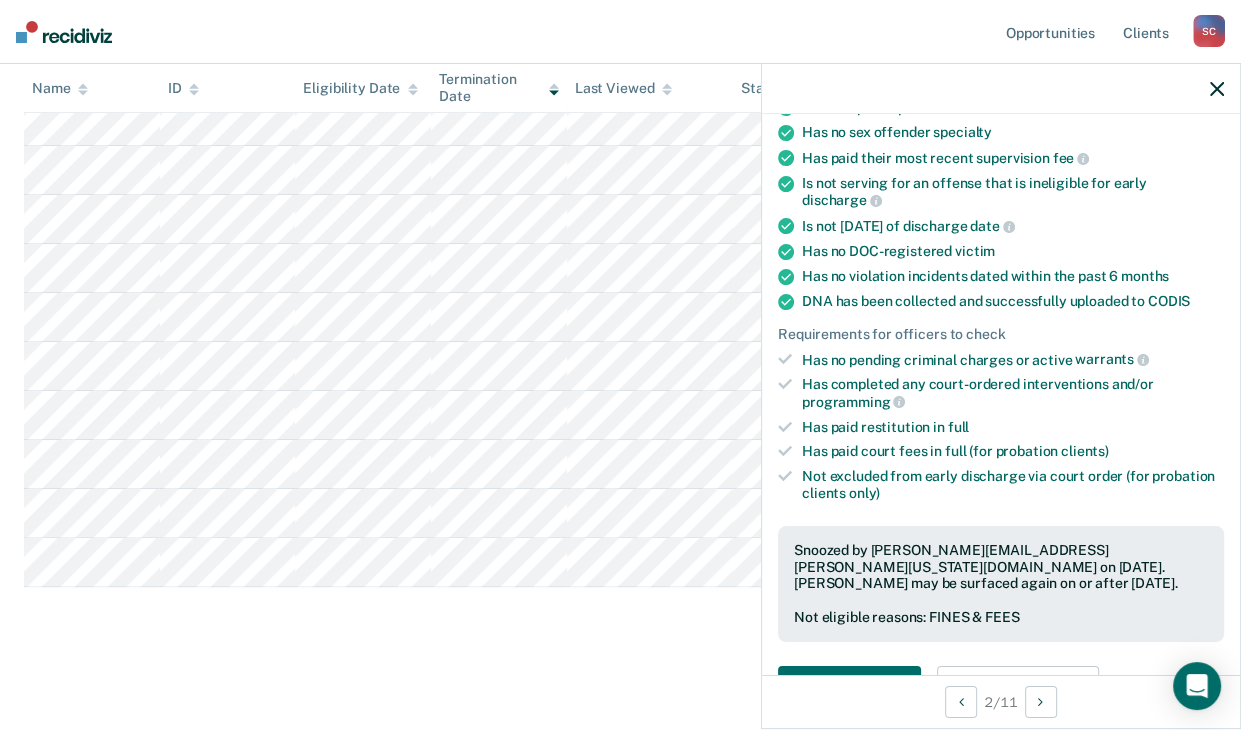 click 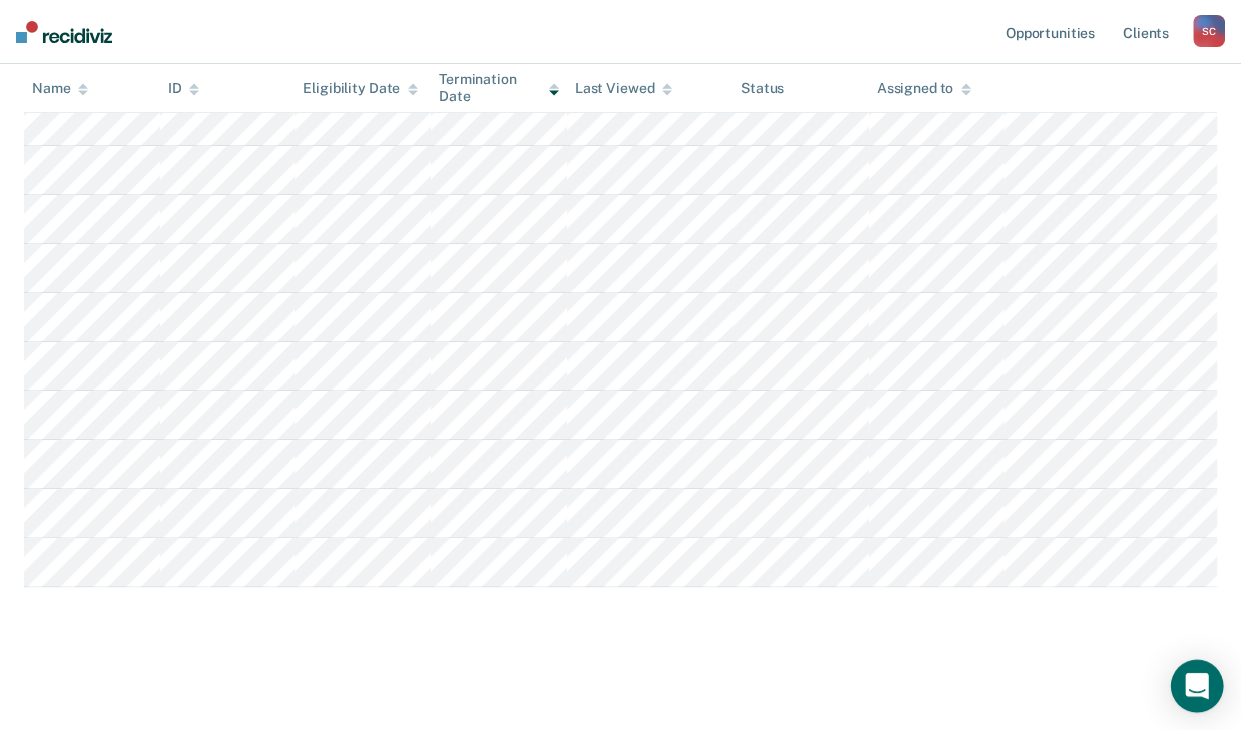 click 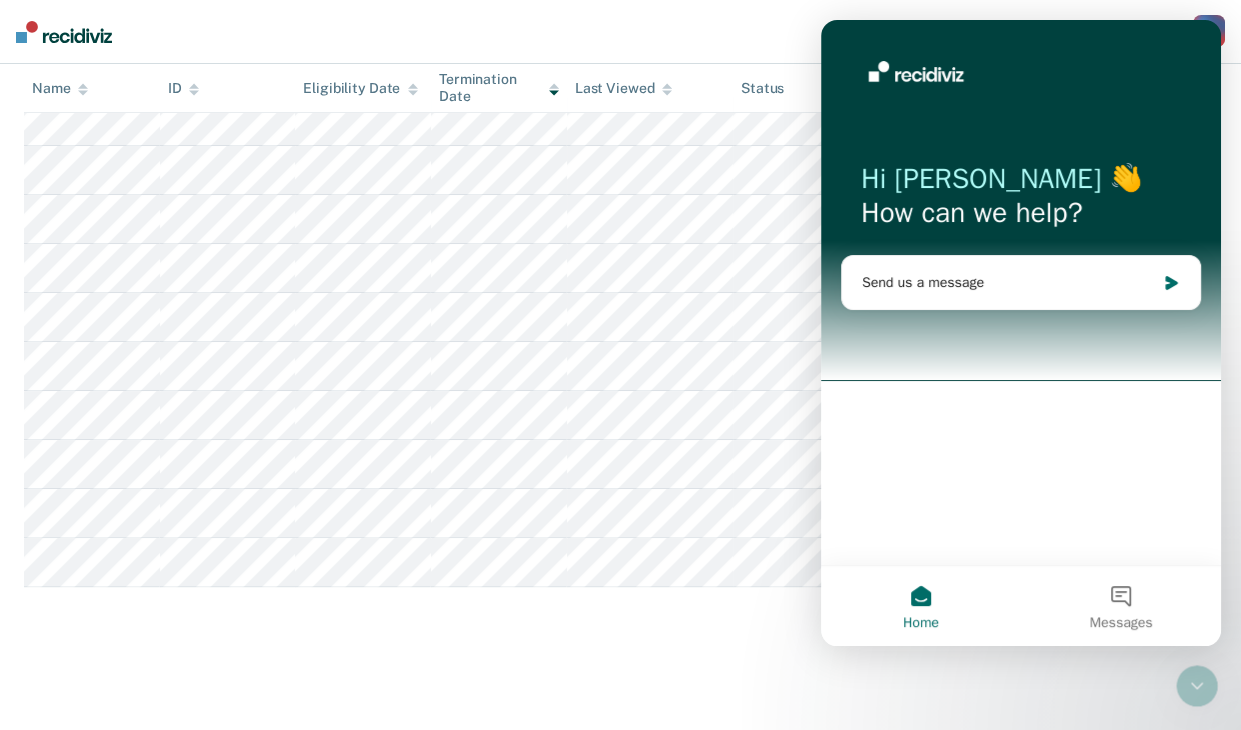 scroll, scrollTop: 0, scrollLeft: 0, axis: both 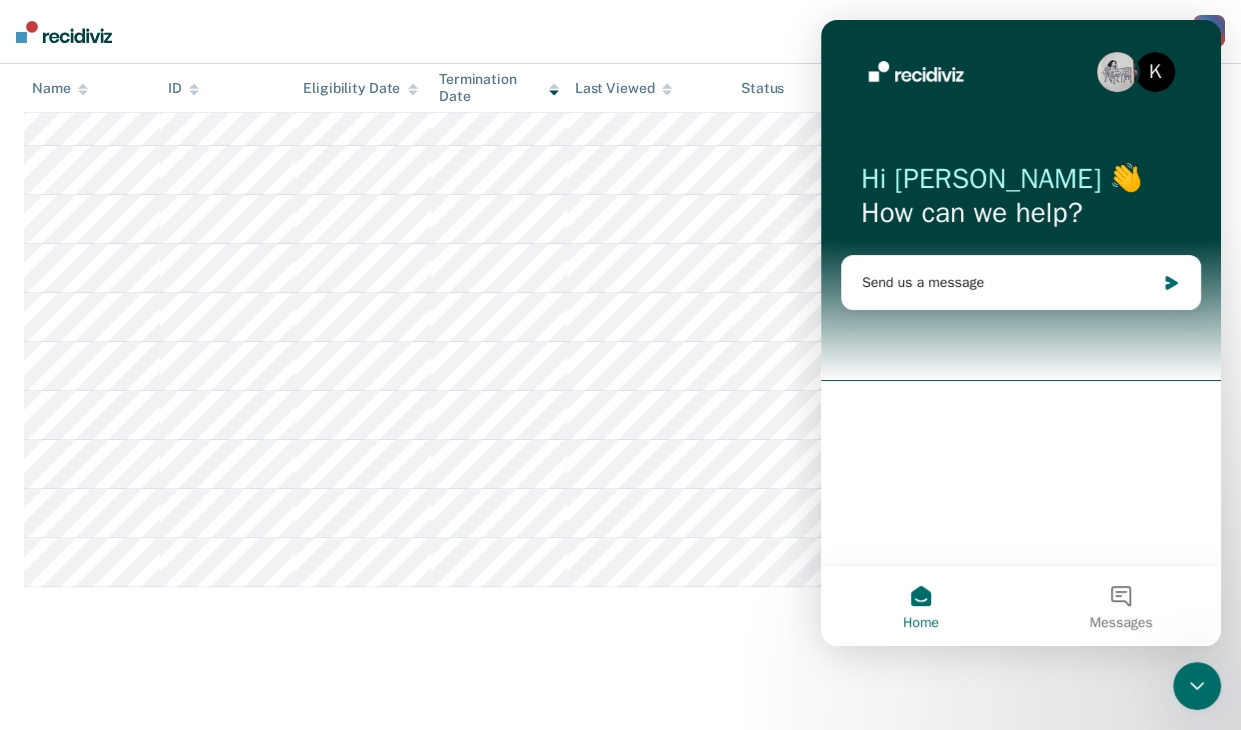 click on "Early Discharge   Early Discharge Early Discharge Clear   officers Eligible Now 10 Ready for Discharge 0 Revisions Requests 0 Supervisor Review 2 Forms Submitted 0 Snoozed 23
To pick up a draggable item, press the space bar.
While dragging, use the arrow keys to move the item.
Press space again to drop the item in its new position, or press escape to cancel.
Name ID Eligibility Date Termination Date Last Viewed Status Assigned to" at bounding box center [620, 252] 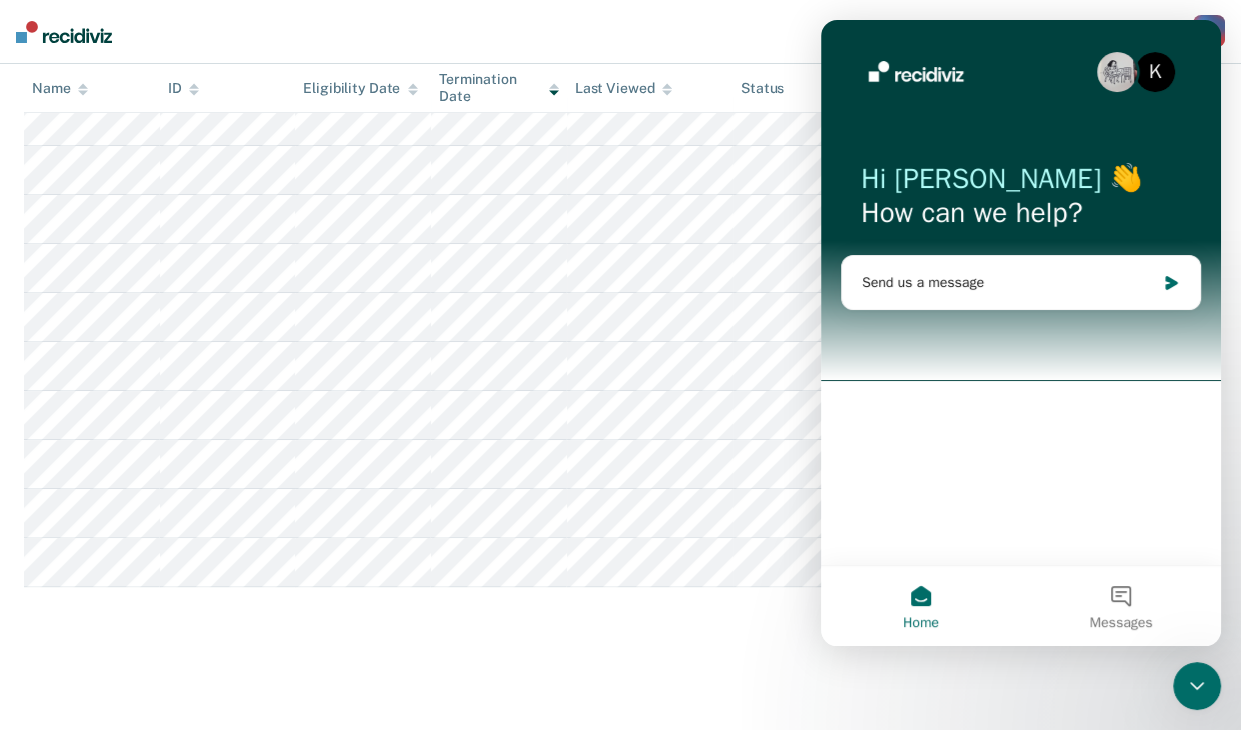 click on "Early Discharge   Early Discharge Early Discharge Clear   officers Eligible Now 10 Ready for Discharge 0 Revisions Requests 0 Supervisor Review 2 Forms Submitted 0 Snoozed 23
To pick up a draggable item, press the space bar.
While dragging, use the arrow keys to move the item.
Press space again to drop the item in its new position, or press escape to cancel.
Name ID Eligibility Date Termination Date Last Viewed Status Assigned to" at bounding box center [620, 276] 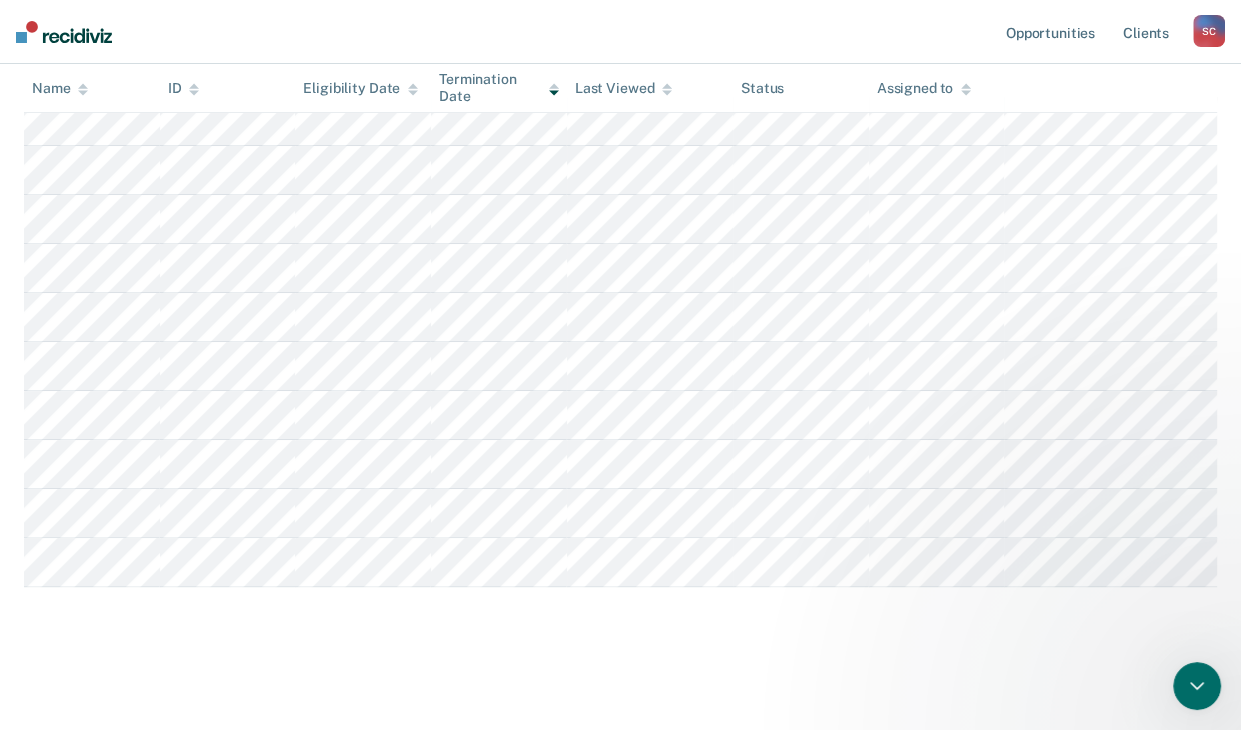 scroll, scrollTop: 0, scrollLeft: 0, axis: both 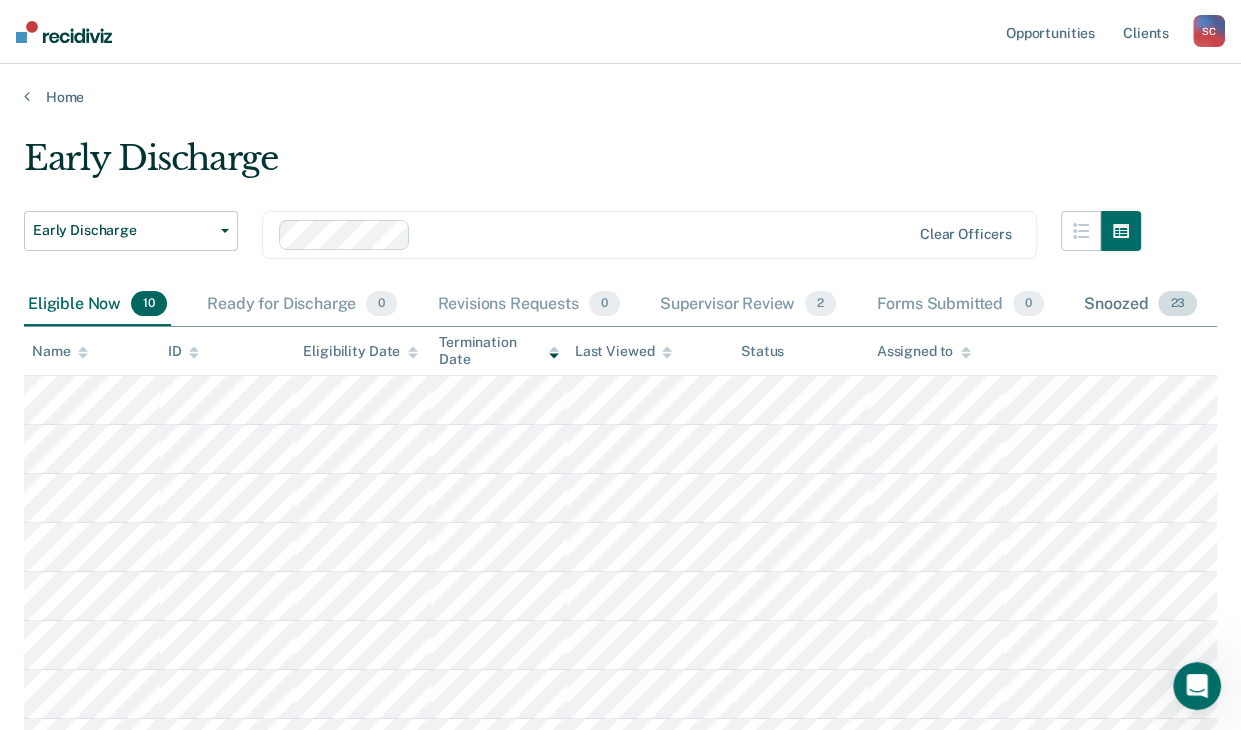 click on "Snoozed 23" at bounding box center [1140, 305] 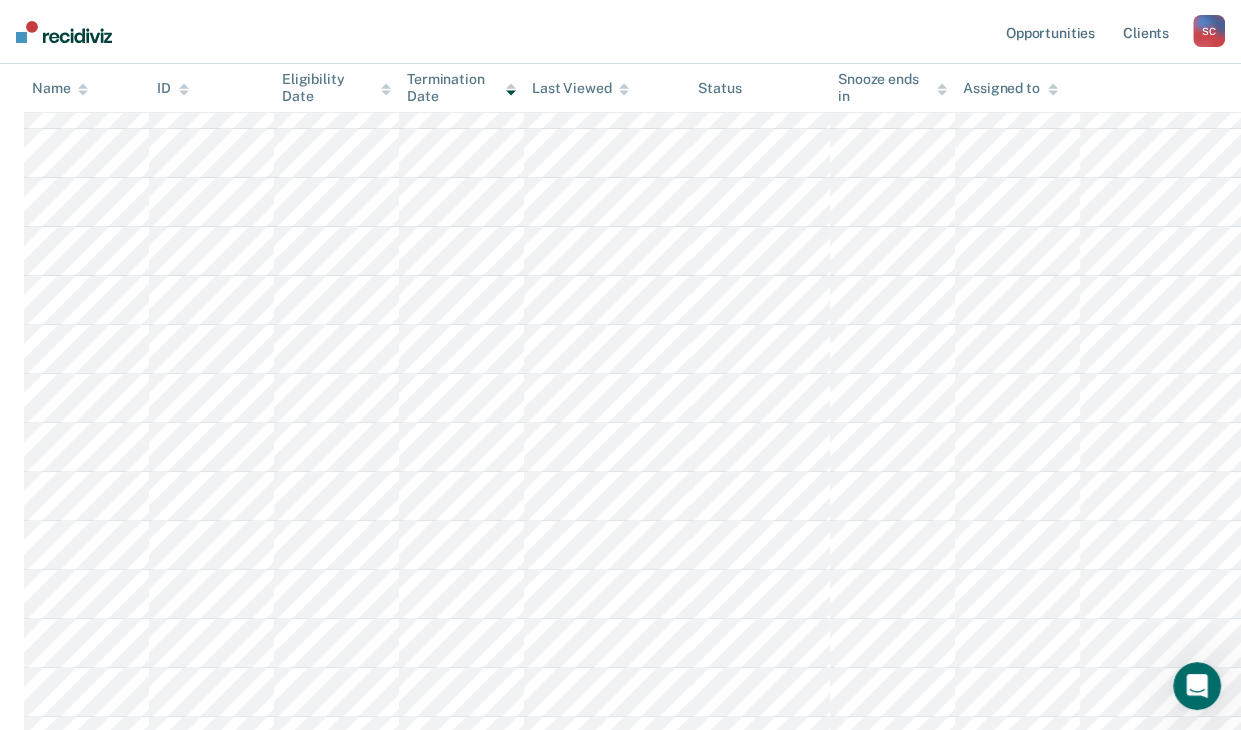 scroll, scrollTop: 416, scrollLeft: 0, axis: vertical 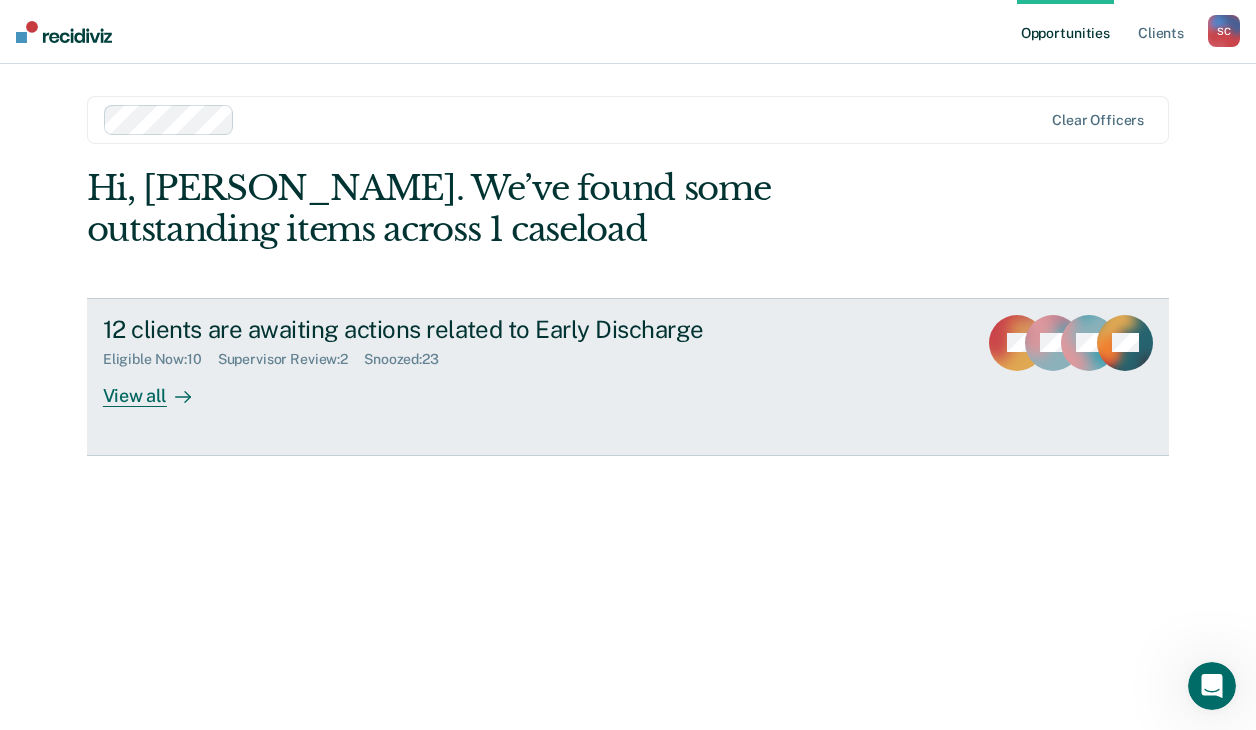 click on "View all" at bounding box center [159, 387] 